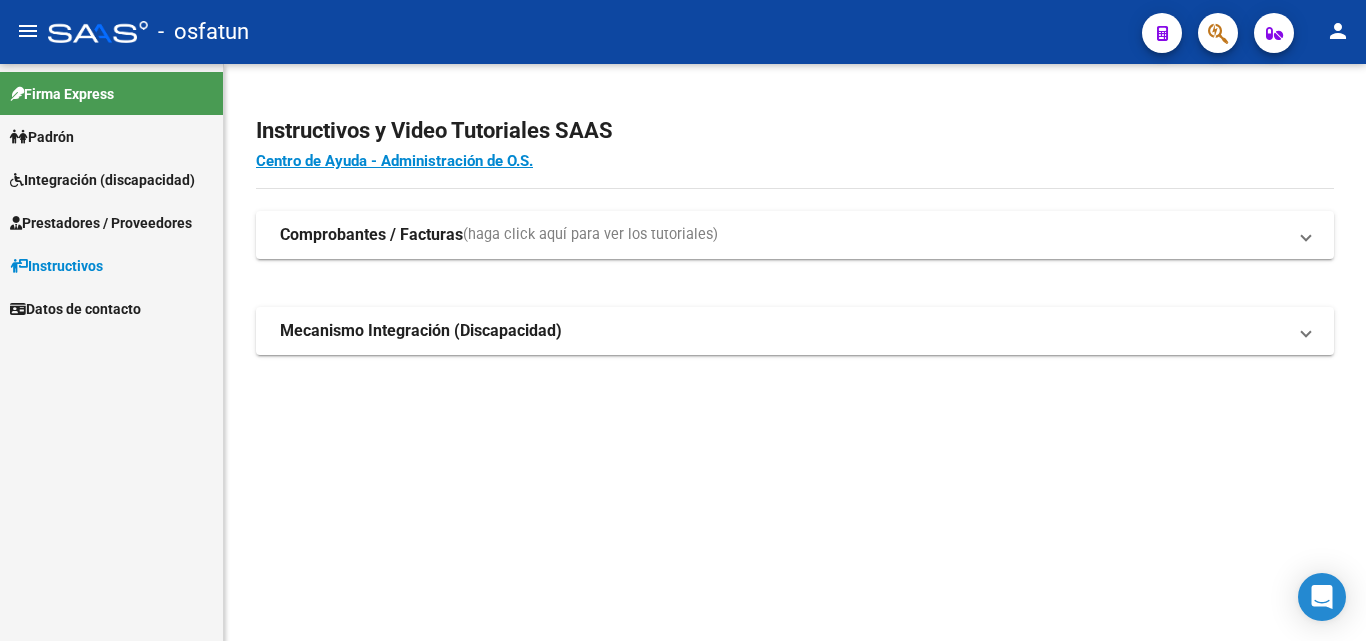 scroll, scrollTop: 0, scrollLeft: 0, axis: both 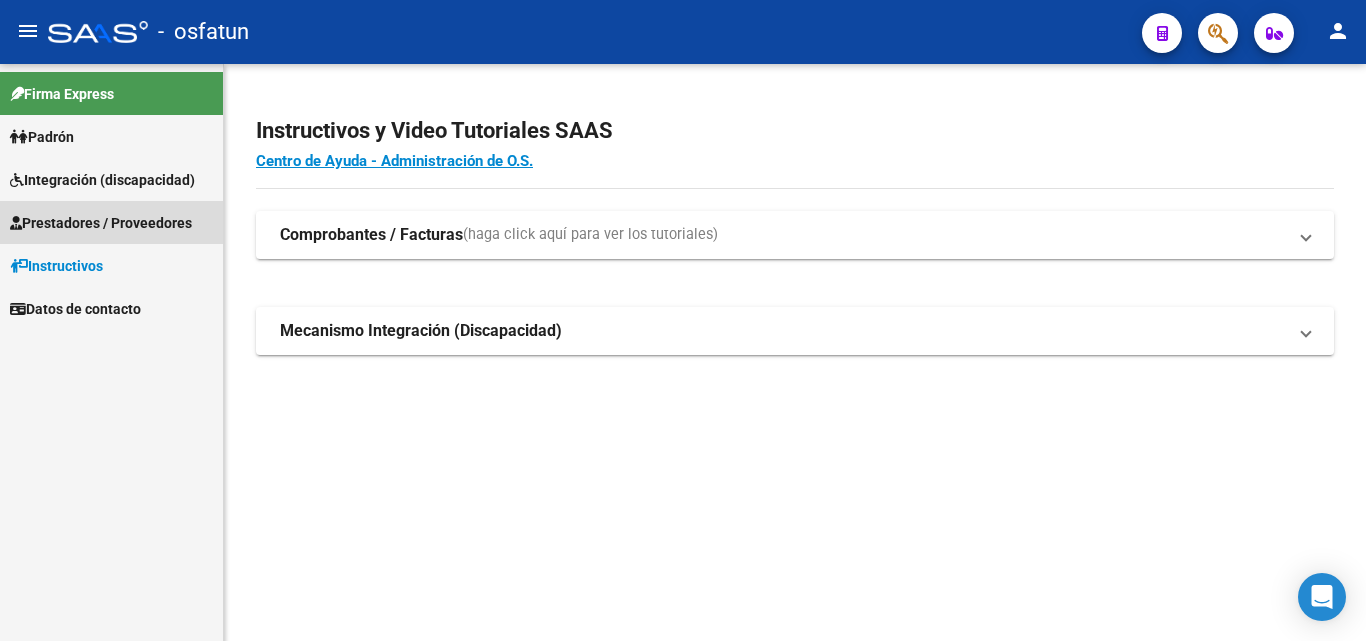 click on "Prestadores / Proveedores" at bounding box center [101, 223] 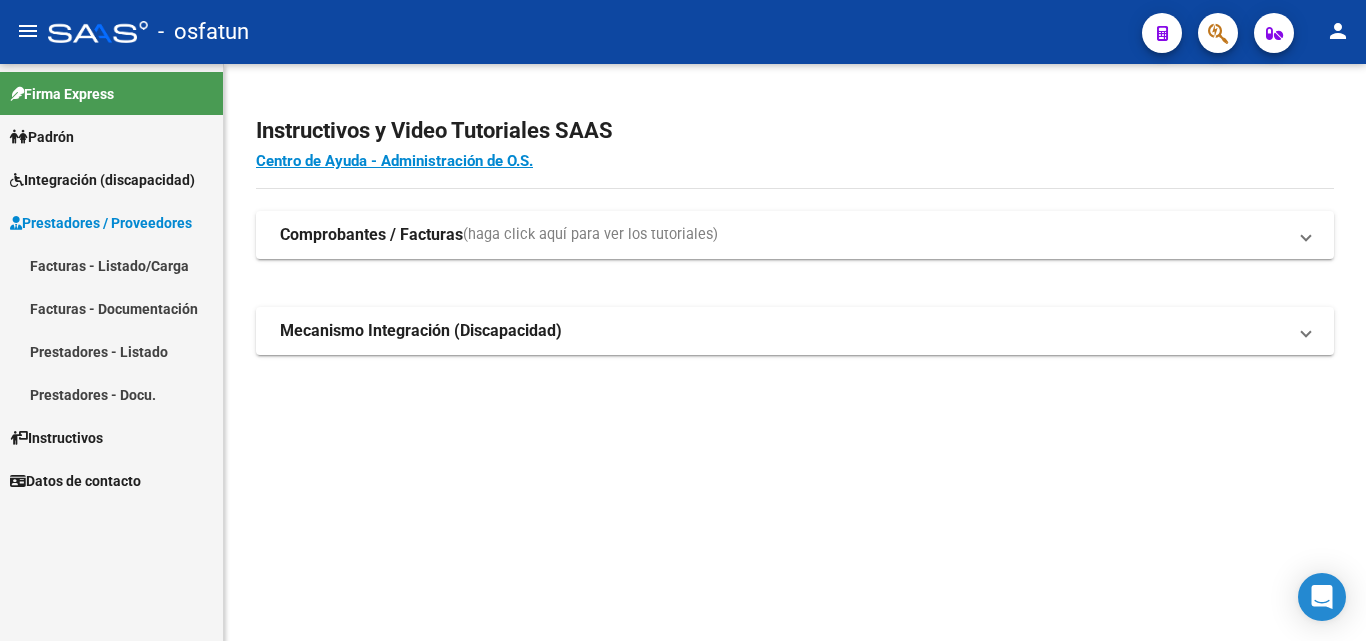 click on "Facturas - Listado/Carga" at bounding box center [111, 265] 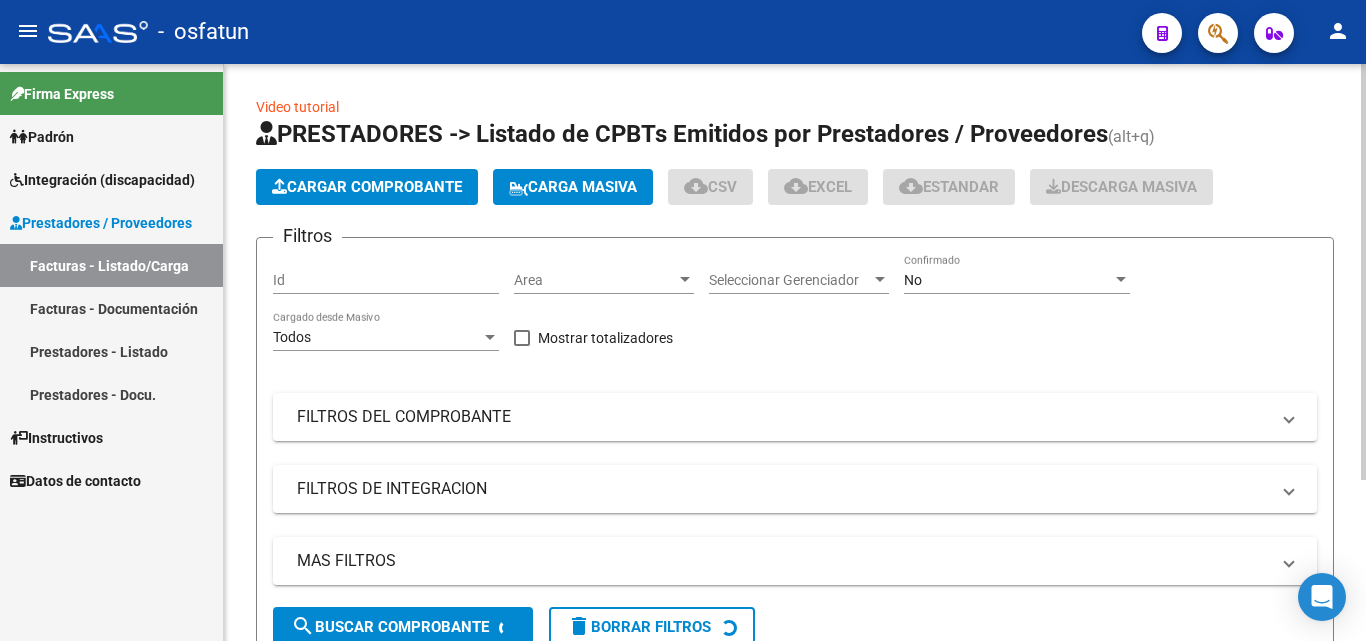 click on "Cargar Comprobante" 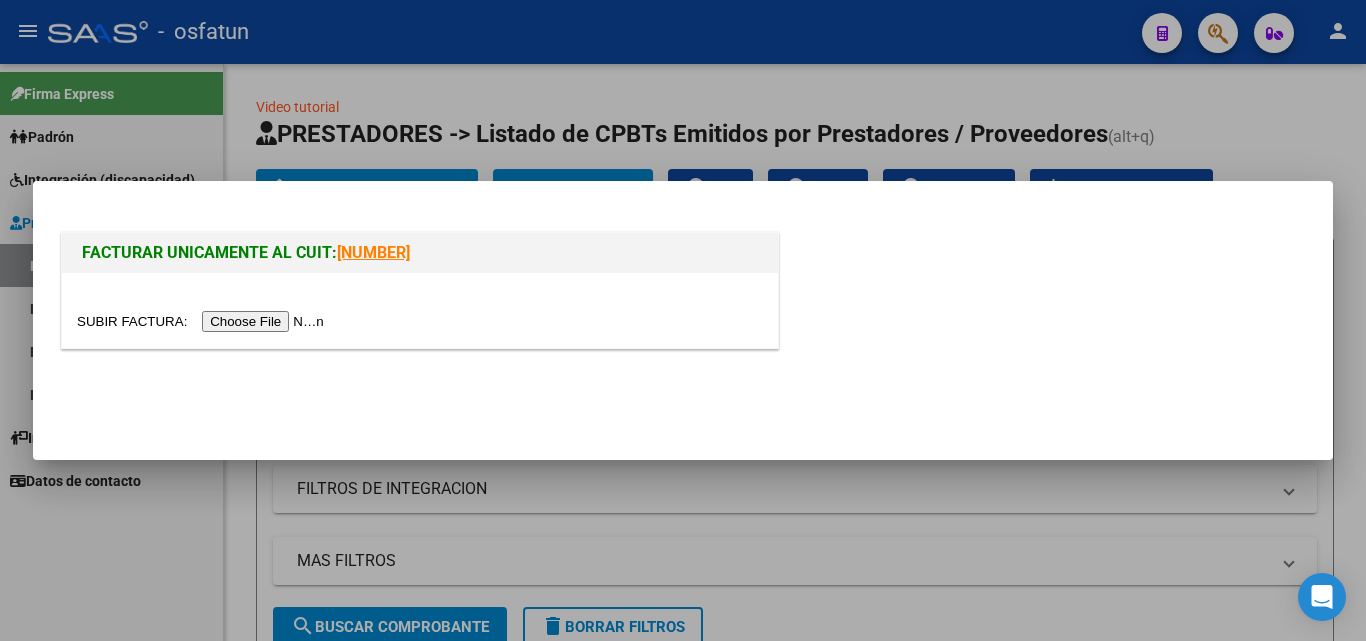 click at bounding box center [203, 321] 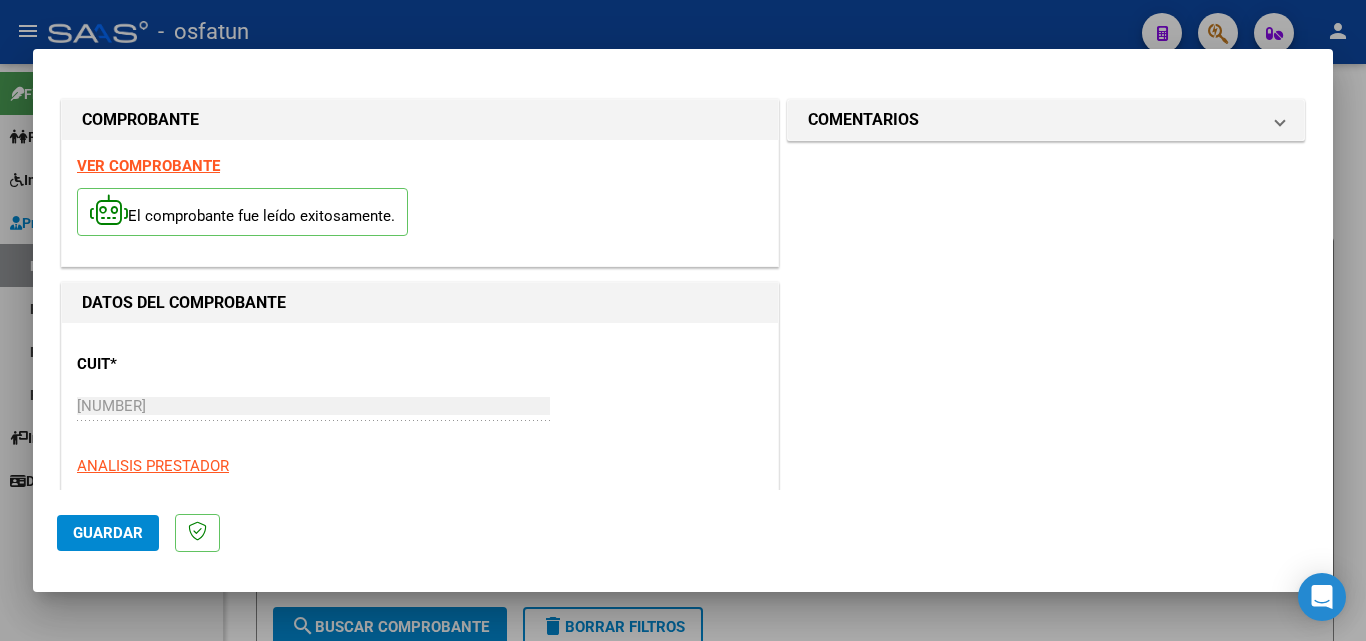 scroll, scrollTop: 300, scrollLeft: 0, axis: vertical 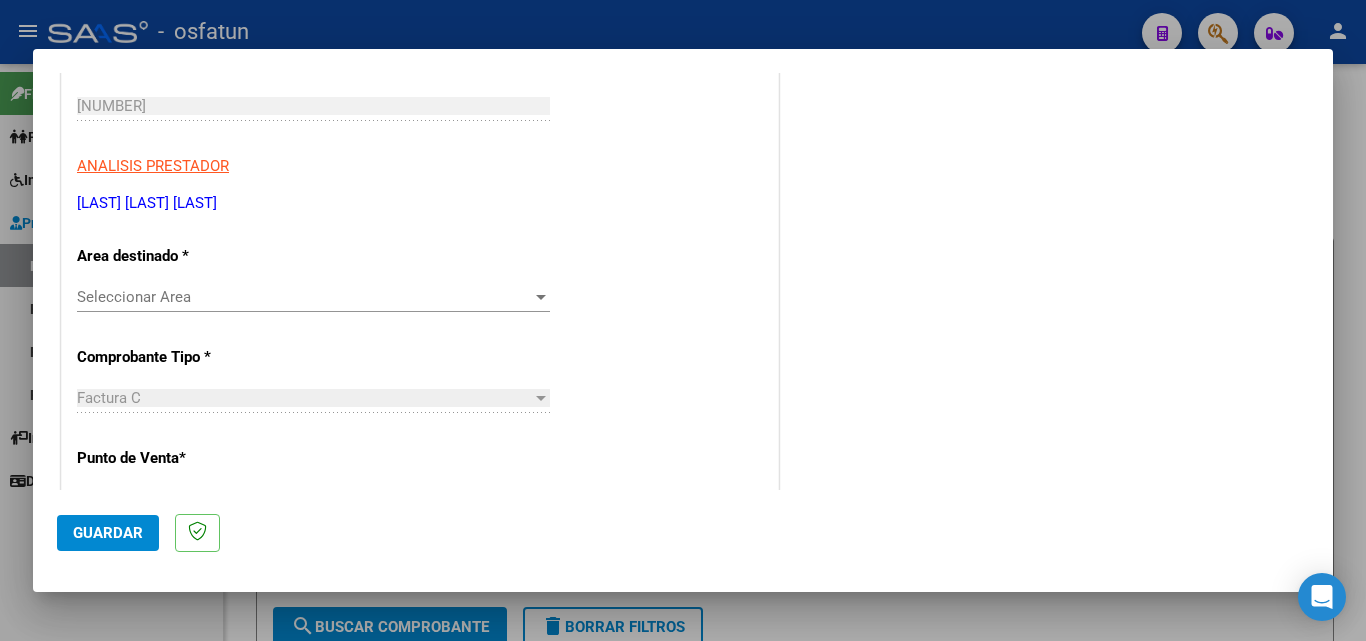 click on "Seleccionar Area Seleccionar Area" at bounding box center [313, 297] 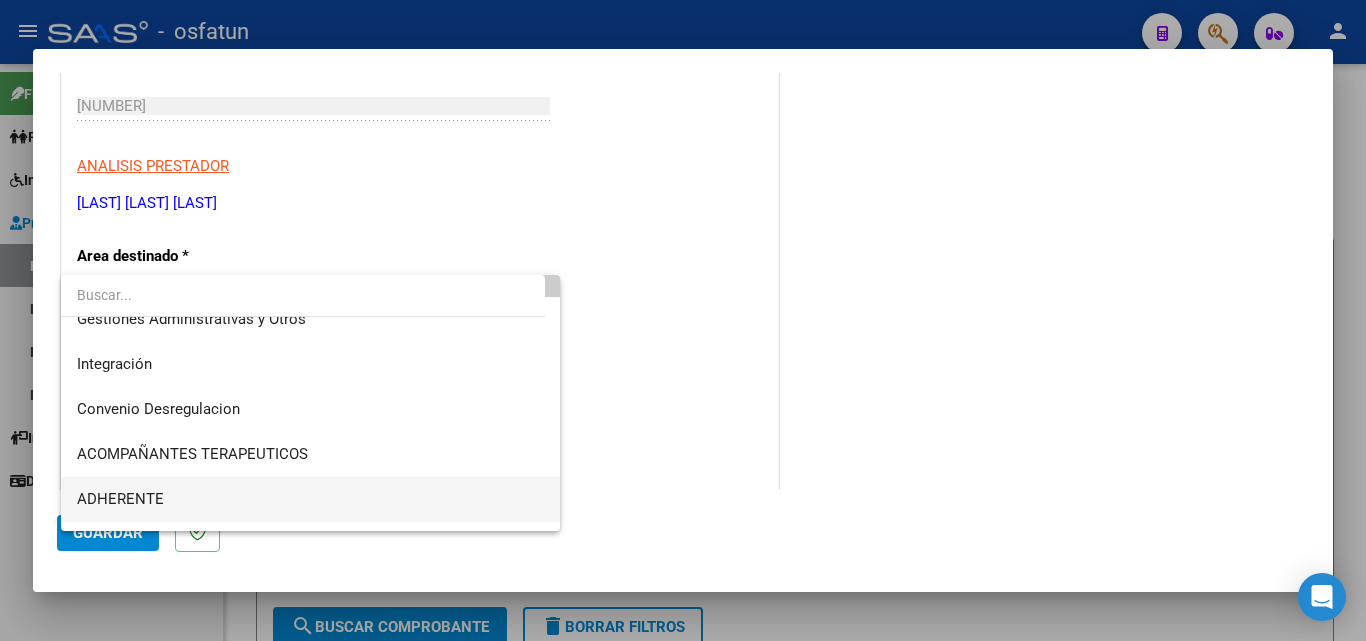 scroll, scrollTop: 149, scrollLeft: 0, axis: vertical 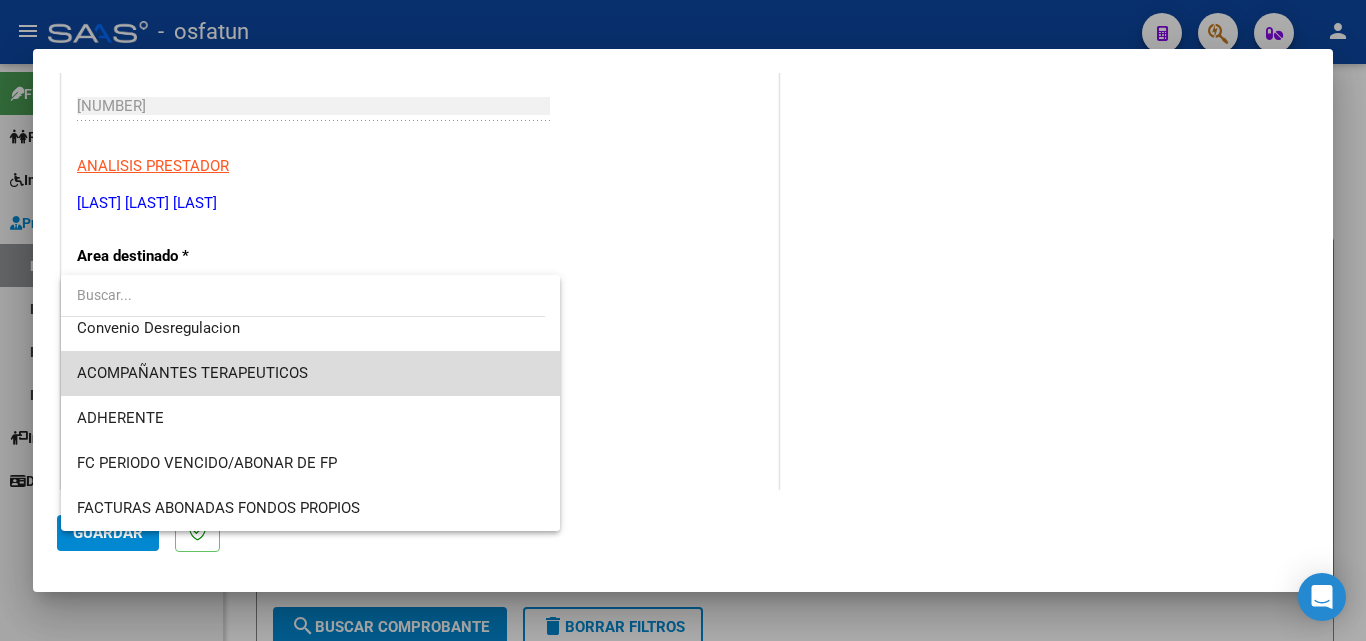 click on "ACOMPAÑANTES TERAPEUTICOS" at bounding box center (310, 373) 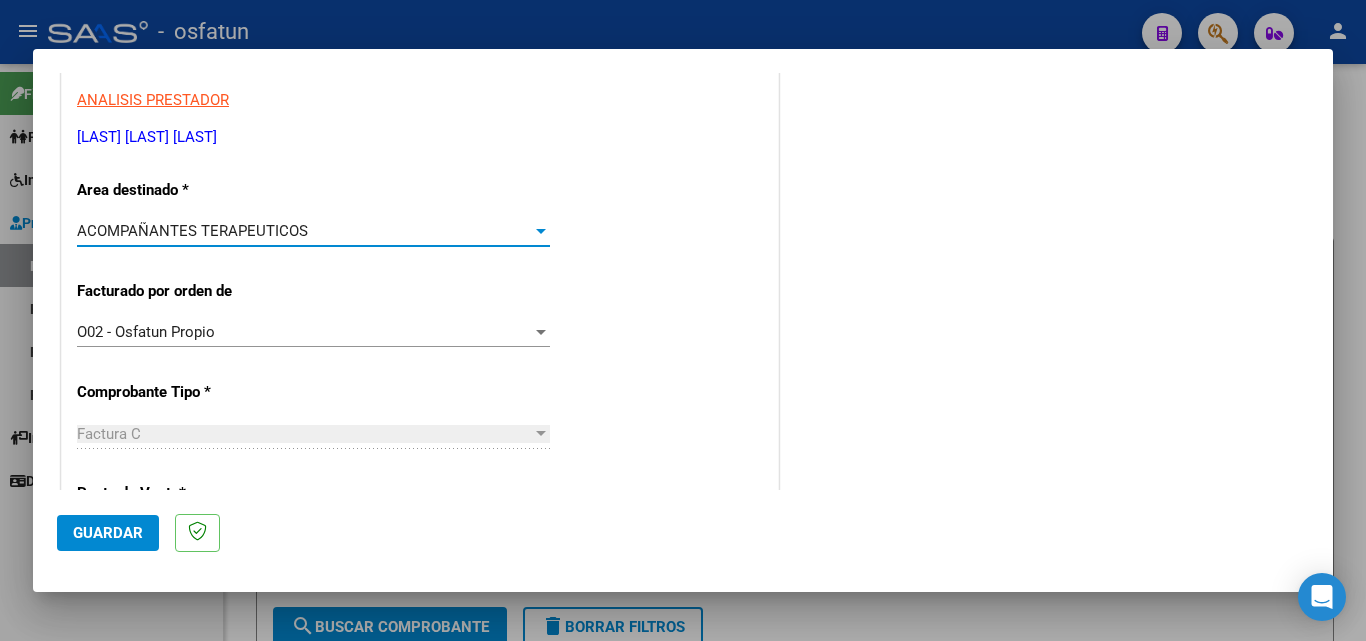 scroll, scrollTop: 400, scrollLeft: 0, axis: vertical 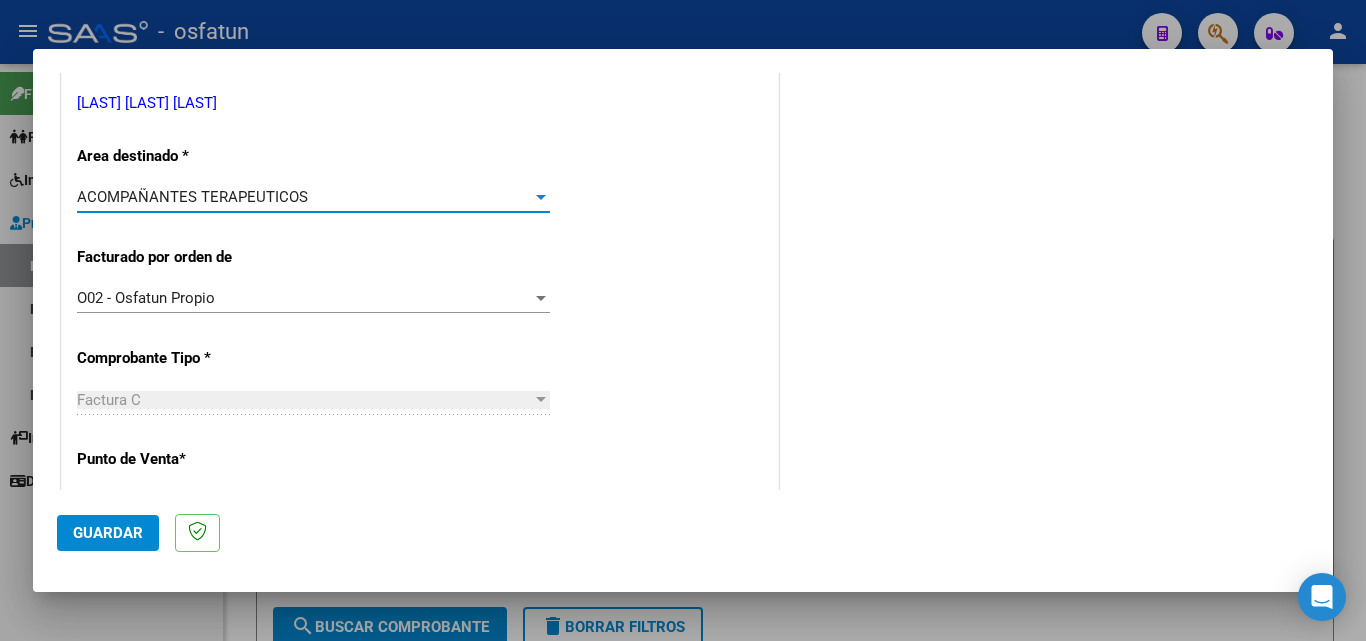 click on "O02 - Osfatun Propio" at bounding box center [304, 298] 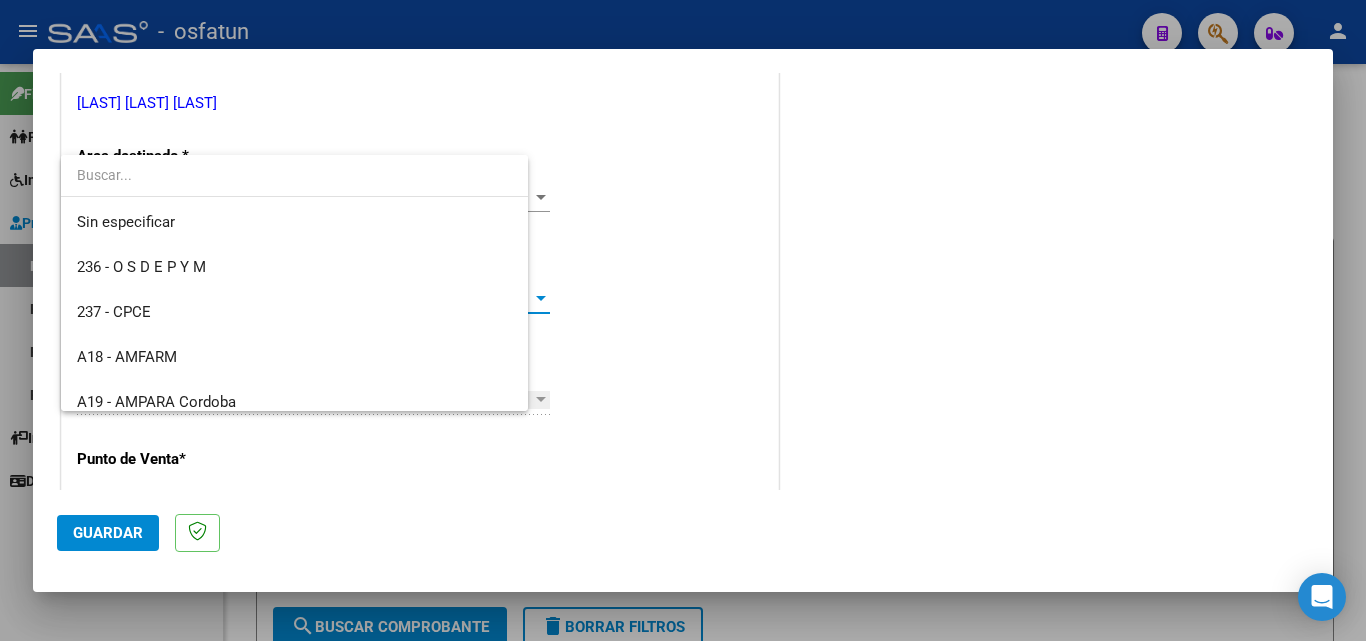 scroll, scrollTop: 1004, scrollLeft: 0, axis: vertical 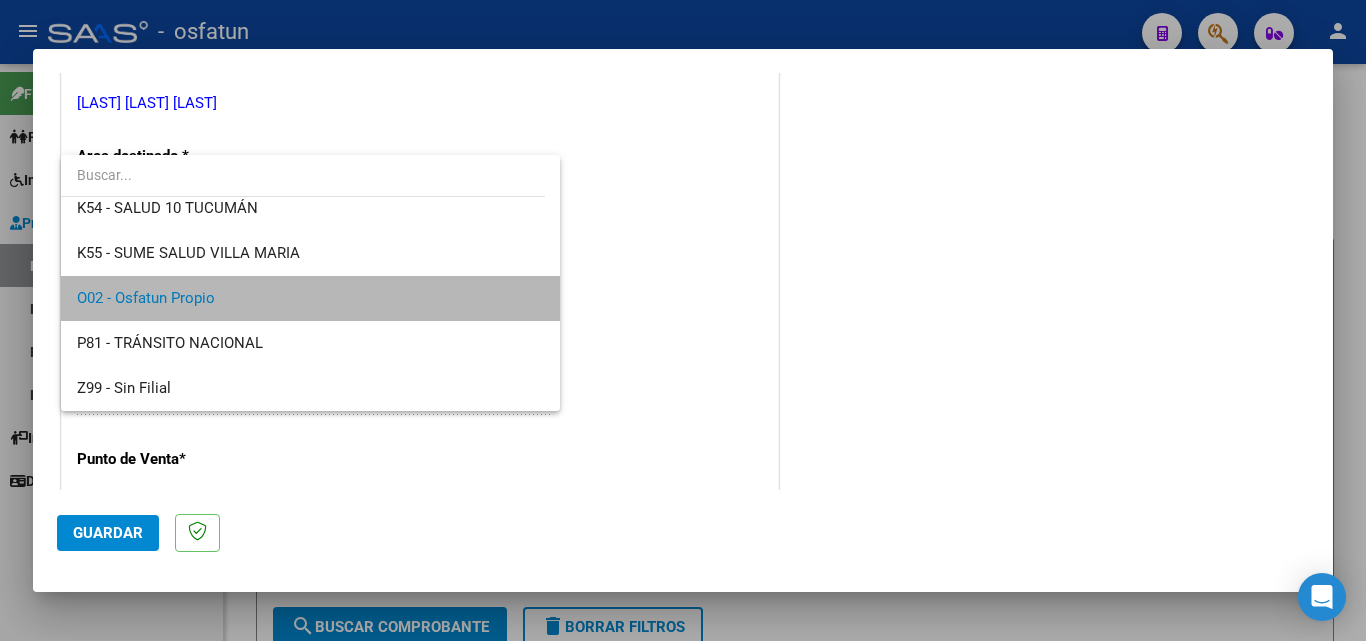 click on "O02 - Osfatun Propio" at bounding box center (310, 298) 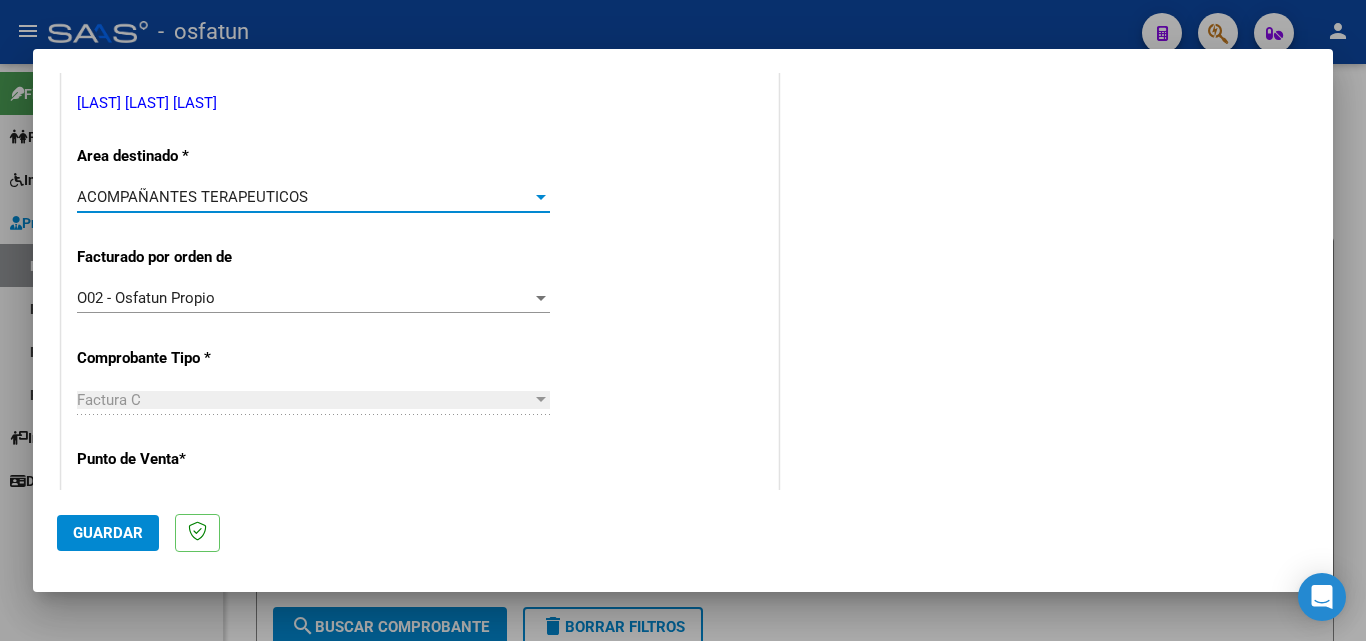 click on "ACOMPAÑANTES TERAPEUTICOS" at bounding box center [304, 197] 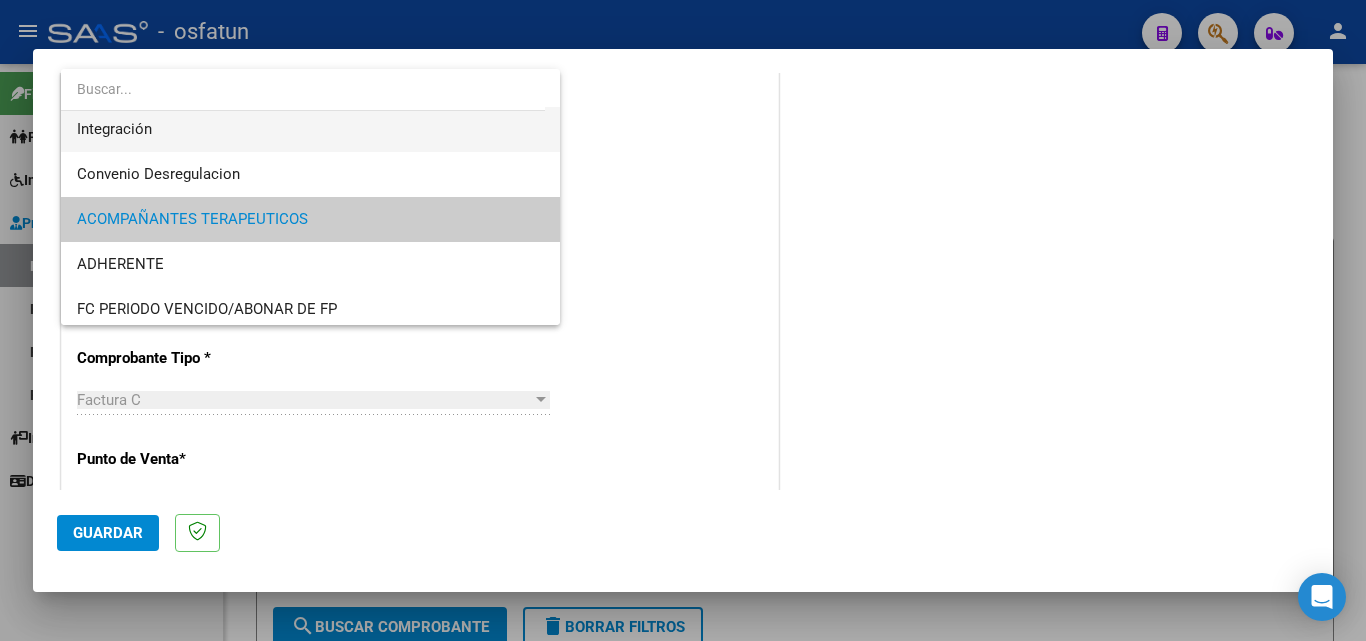 scroll, scrollTop: 0, scrollLeft: 0, axis: both 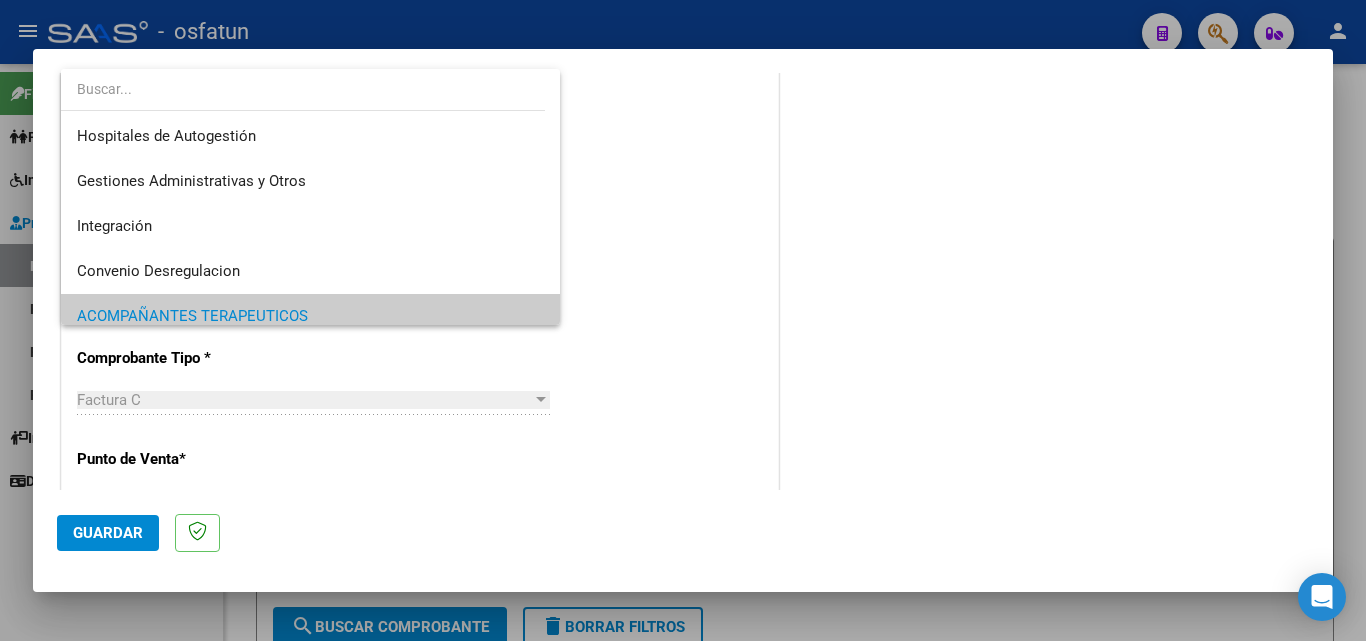 click at bounding box center [683, 320] 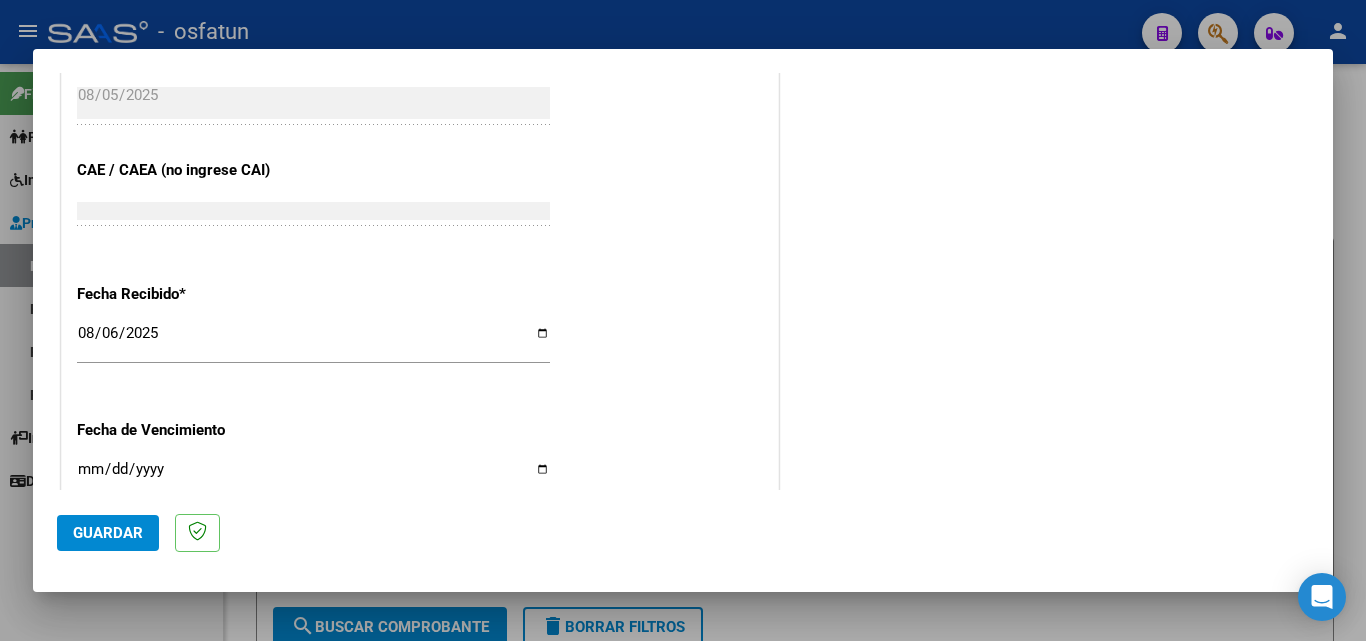 scroll, scrollTop: 1300, scrollLeft: 0, axis: vertical 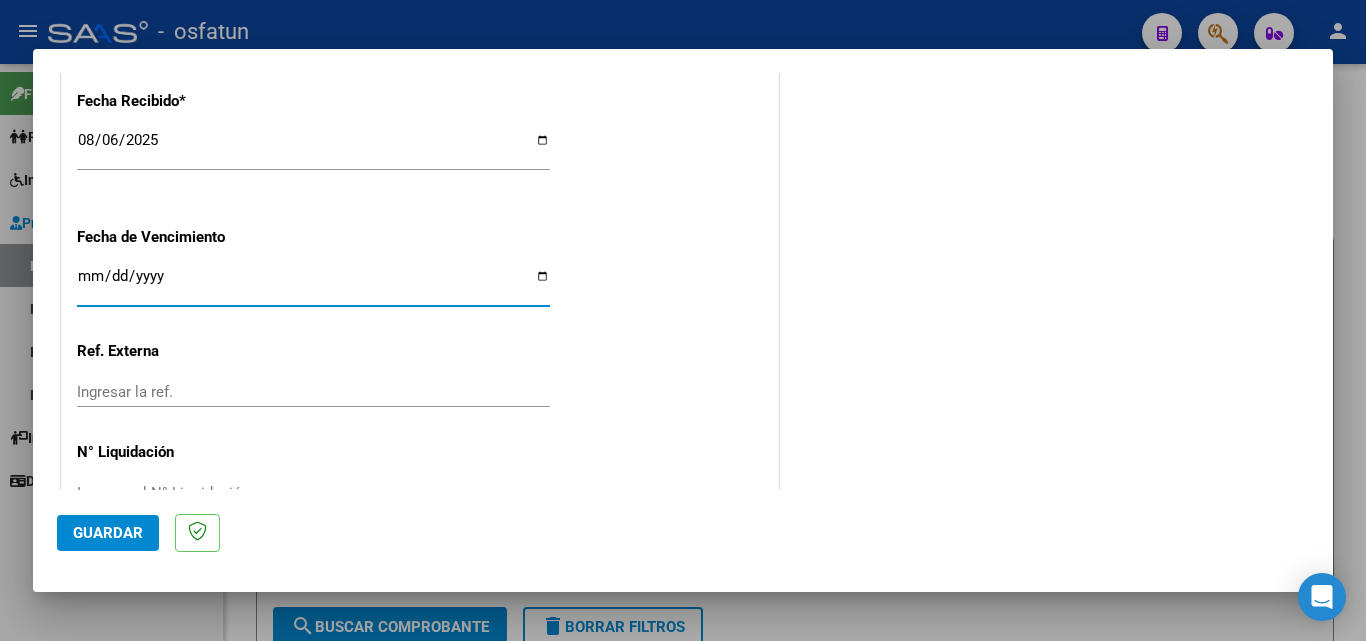 click on "Ingresar la fecha" at bounding box center (313, 284) 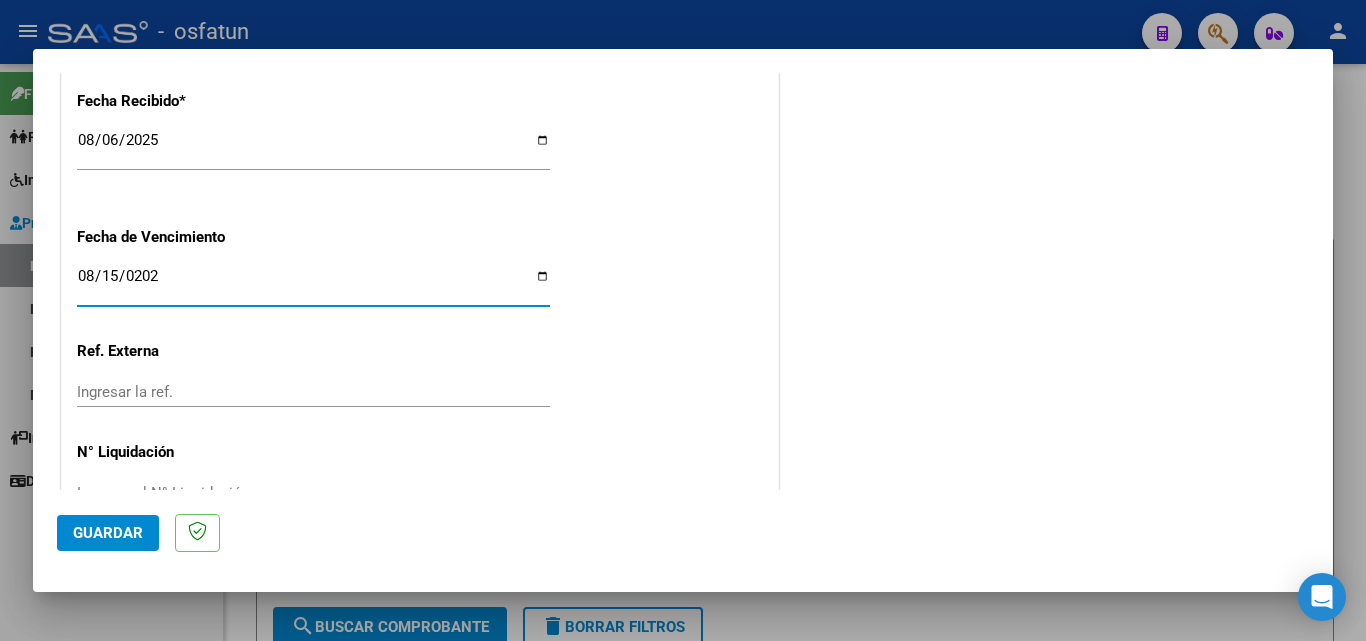 type on "2025-08-15" 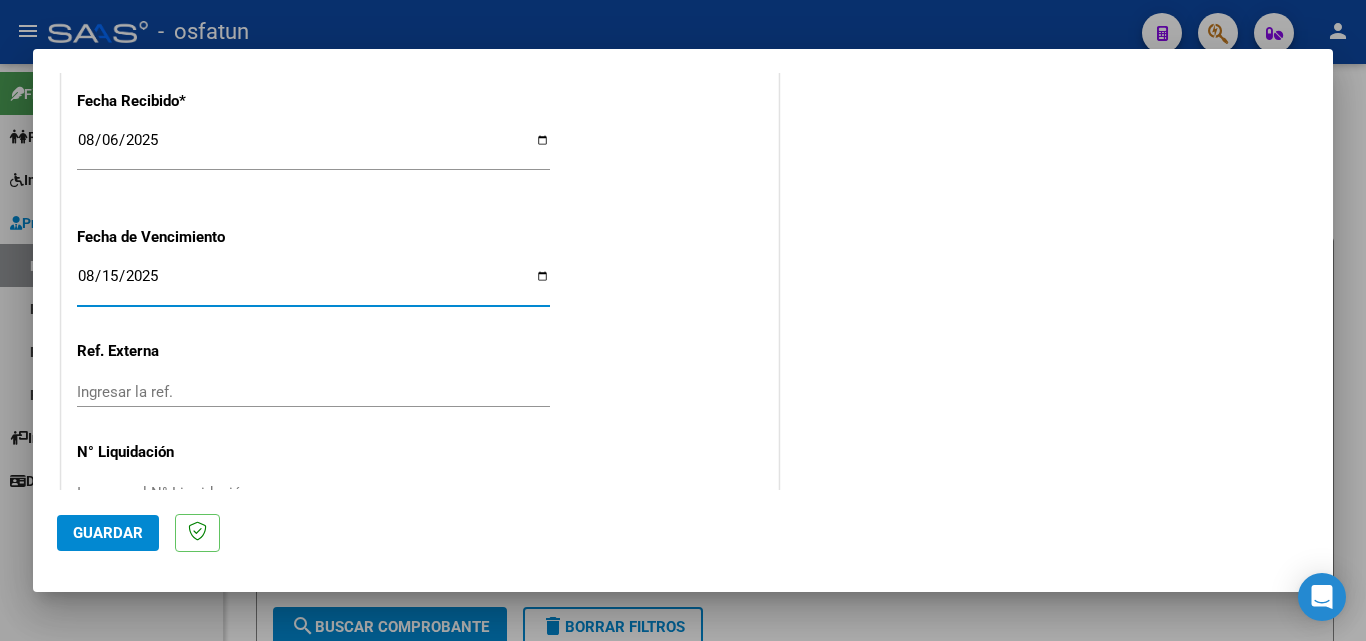 click on "CUIT  *   [NUMBER] Ingresar CUIT  ANALISIS PRESTADOR  [LAST] [LAST] [LAST]  ARCA Padrón  Area destinado * ACOMPAÑANTES TERAPEUTICOS Seleccionar Area  Facturado por orden de  O02 - Osfatun Propio Seleccionar Gerenciador  Comprobante Tipo * Factura C Seleccionar Tipo Punto de Venta  *   3 Ingresar el Nro.  Número  *   176 Ingresar el Nro.  Monto  *   $ [NUMBER] Ingresar el monto  Fecha del Cpbt.  *   2025-08-05 Ingresar la fecha  CAE / CAEA (no ingrese CAI)    75310120991004 Ingresar el CAE o CAEA (no ingrese CAI)  Fecha Recibido  *   2025-08-06 Ingresar la fecha  Fecha de Vencimiento    2025-08-15 Ingresar la fecha  Ref. Externa    Ingresar la ref.  N° Liquidación    Ingresar el N° Liquidación" at bounding box center (420, -218) 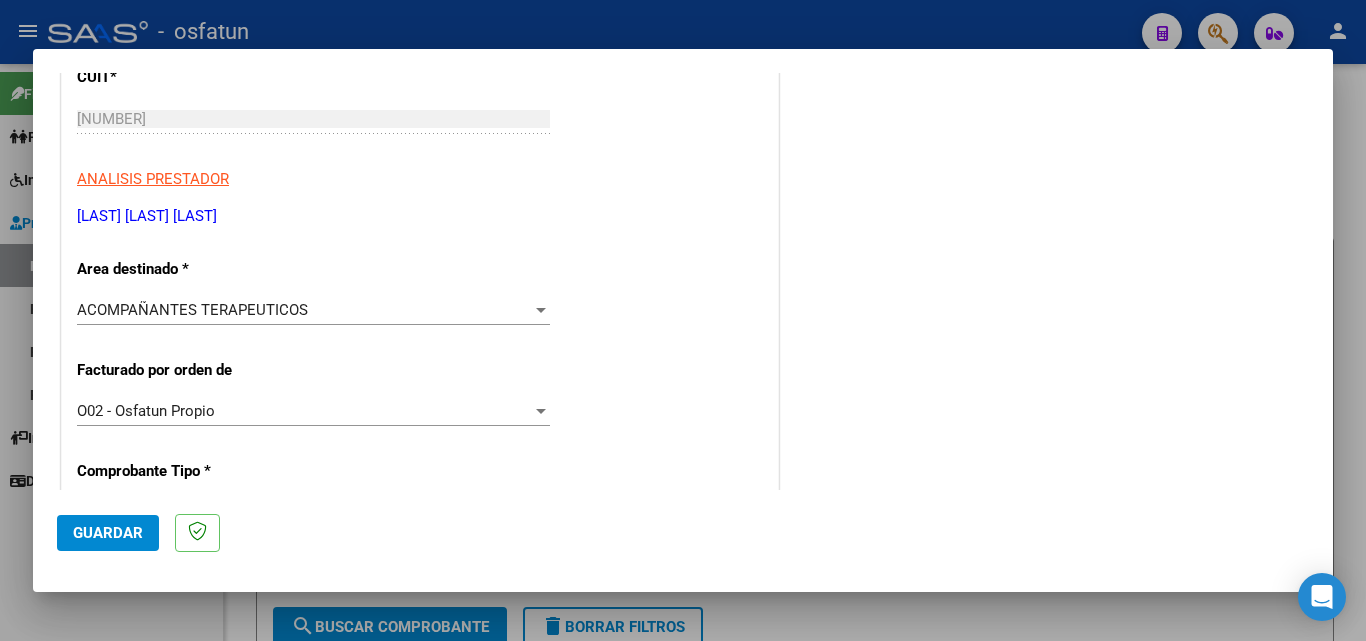 scroll, scrollTop: 300, scrollLeft: 0, axis: vertical 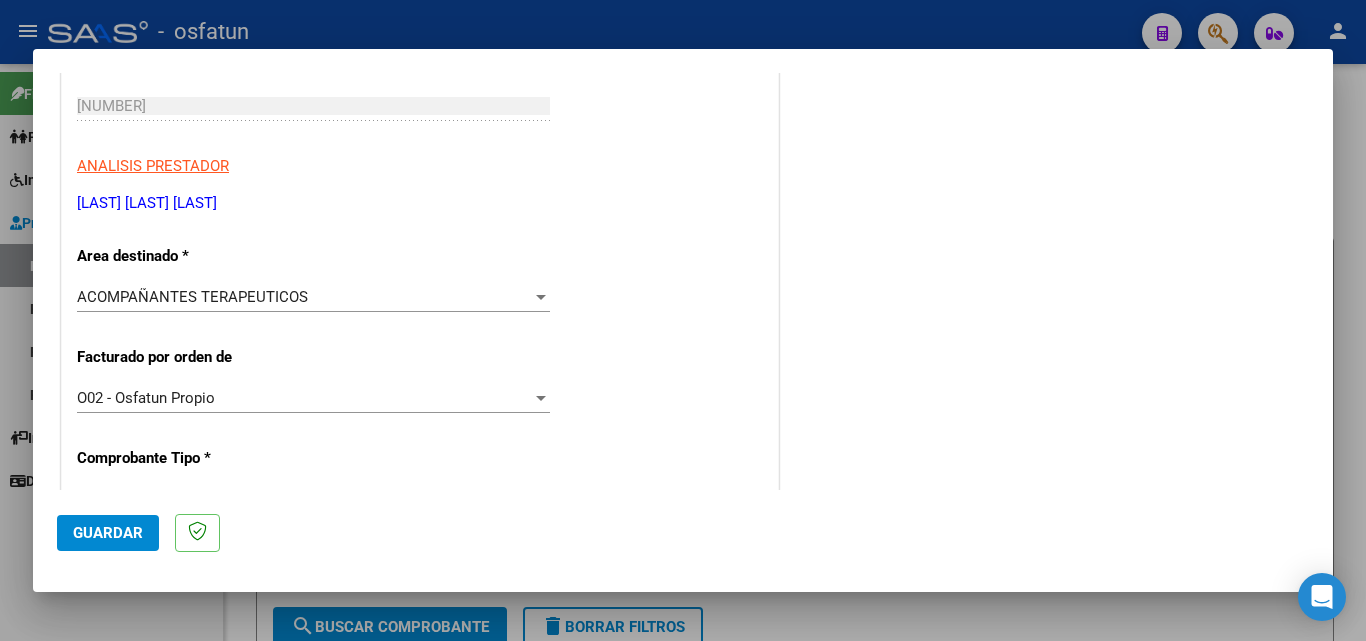 click on "Guardar" 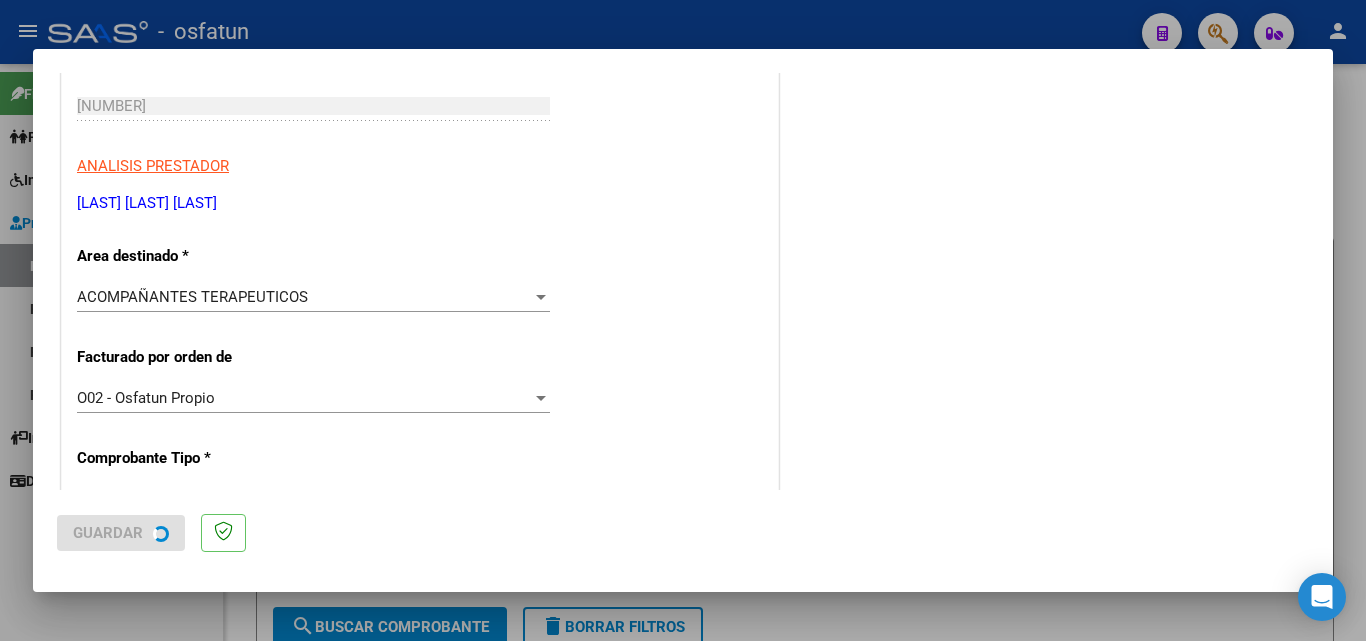 scroll, scrollTop: 0, scrollLeft: 0, axis: both 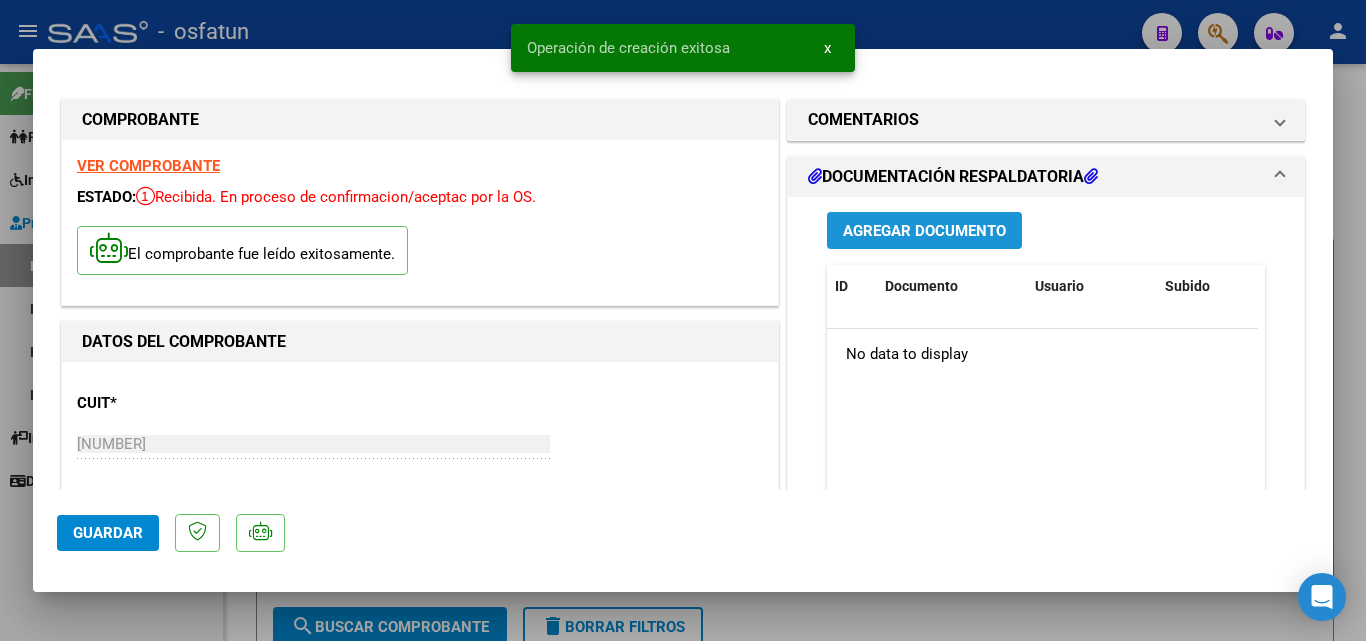 click on "Agregar Documento" at bounding box center (924, 231) 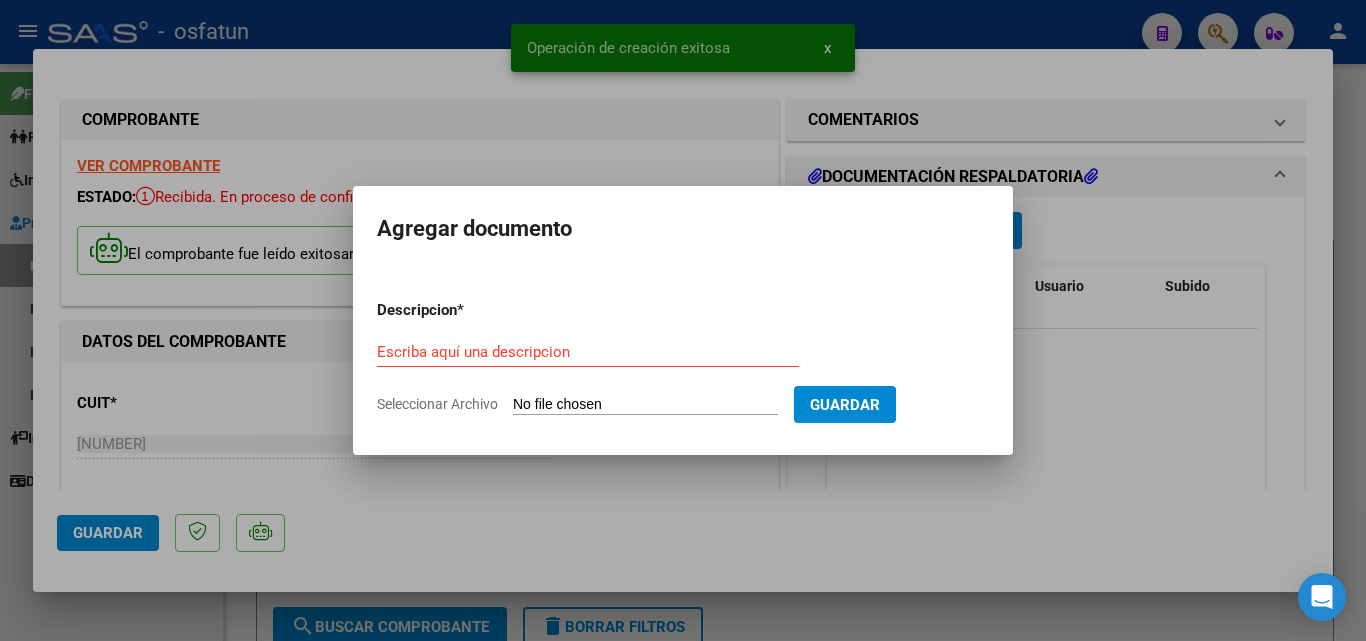 click on "Seleccionar Archivo" 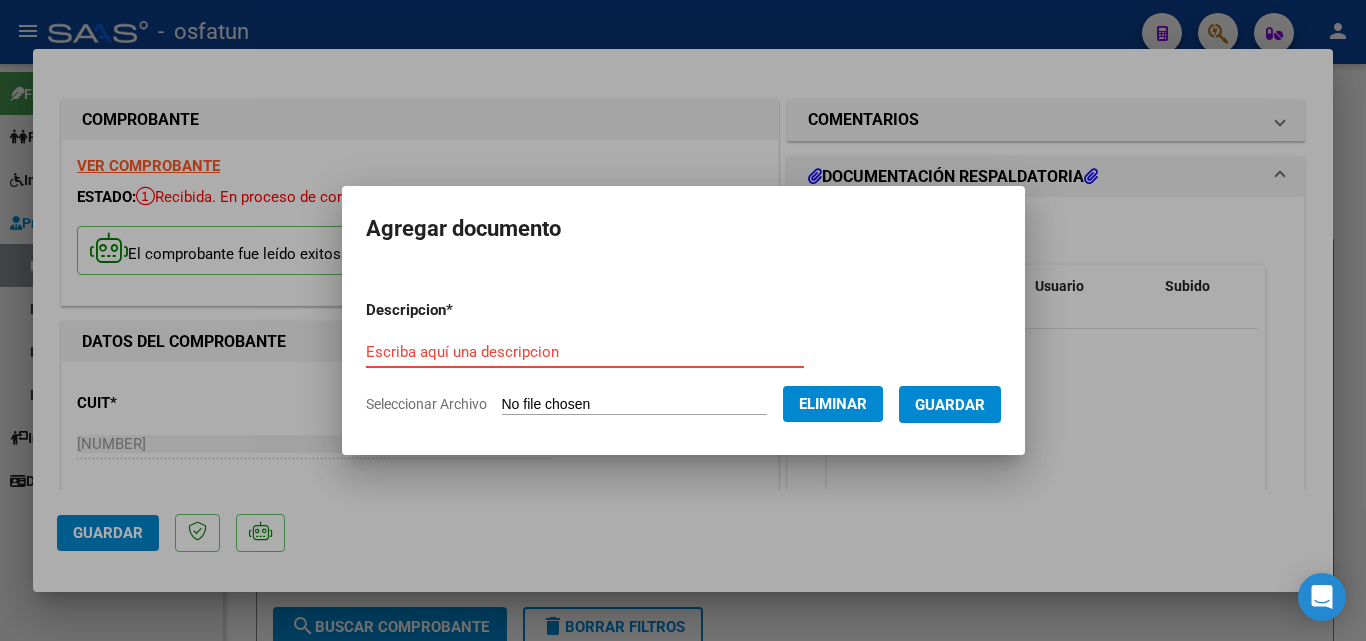 click on "Escriba aquí una descripcion" at bounding box center (585, 352) 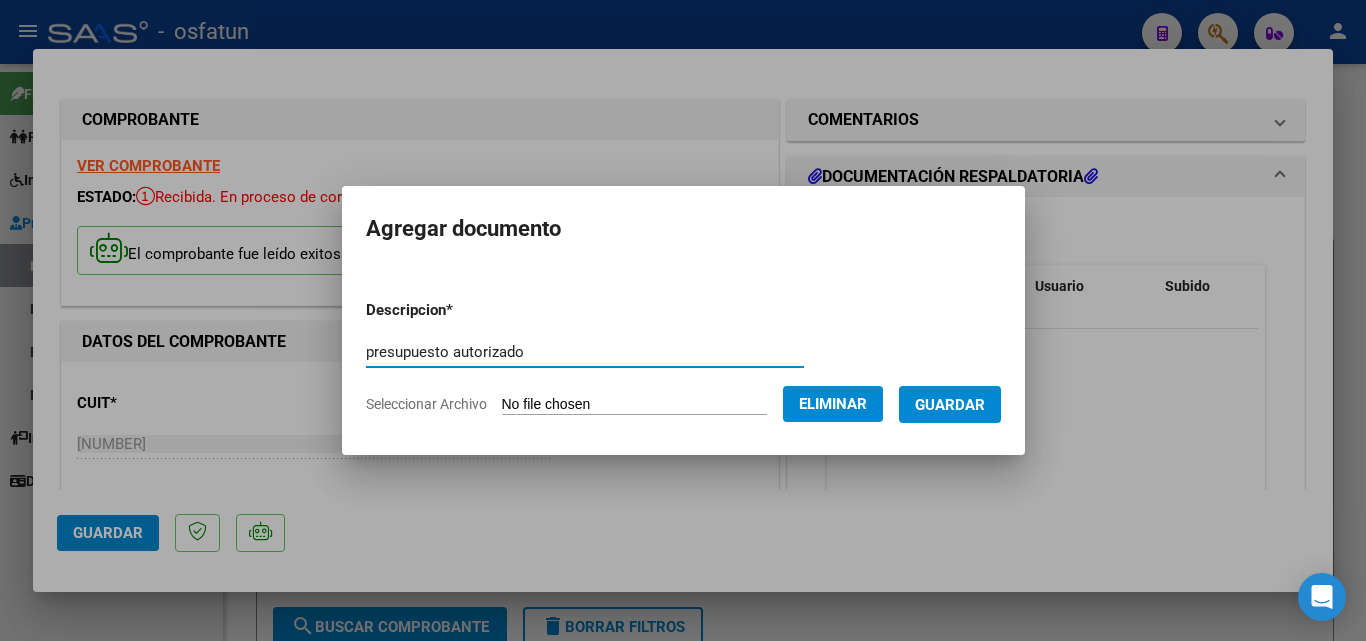 type on "presupuesto autorizado" 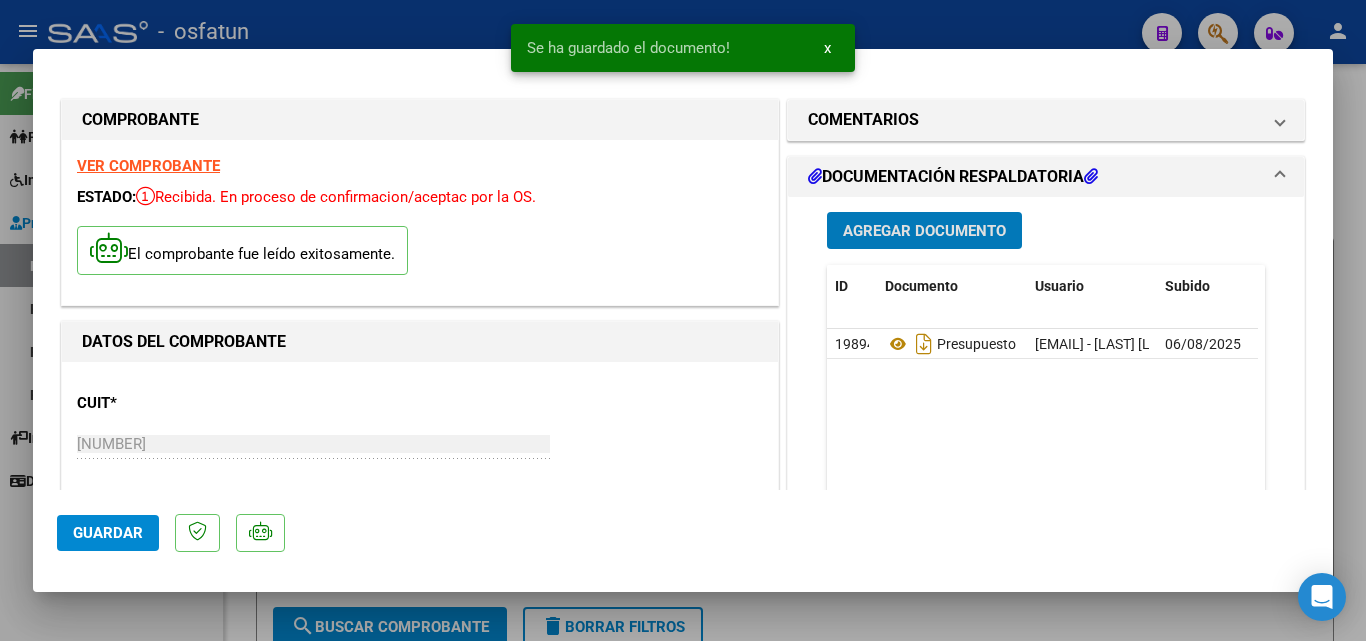click on "Agregar Documento" at bounding box center [924, 231] 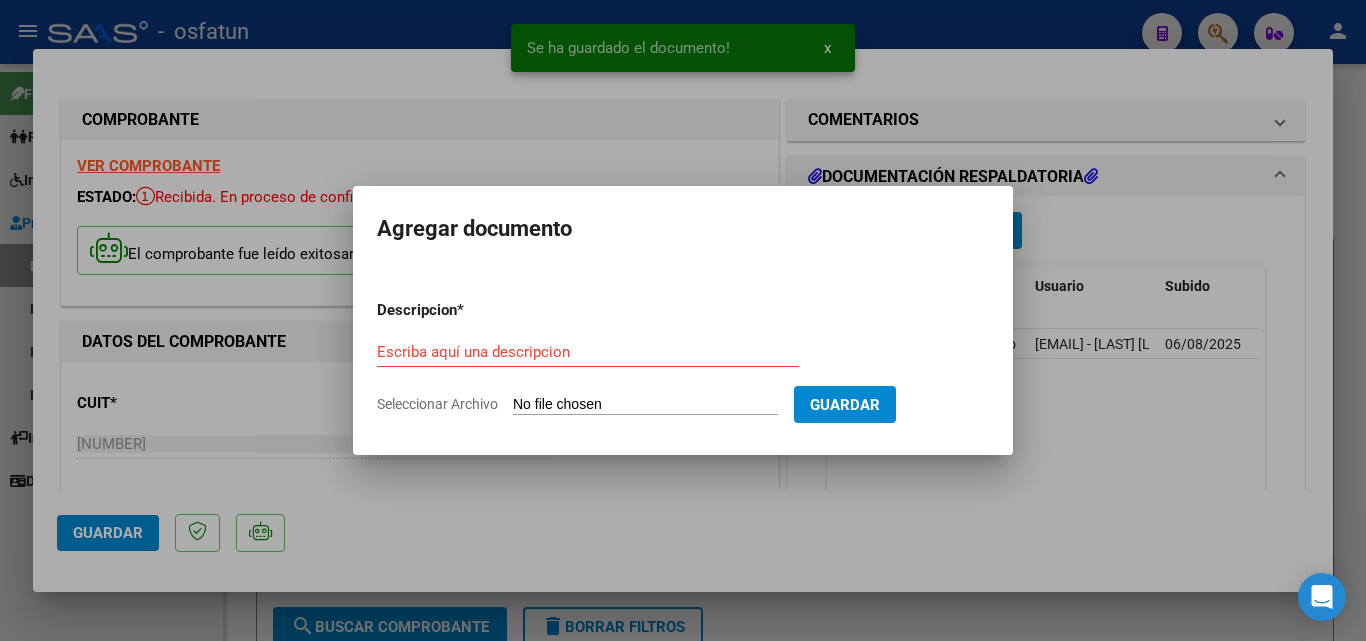 click on "Seleccionar Archivo" 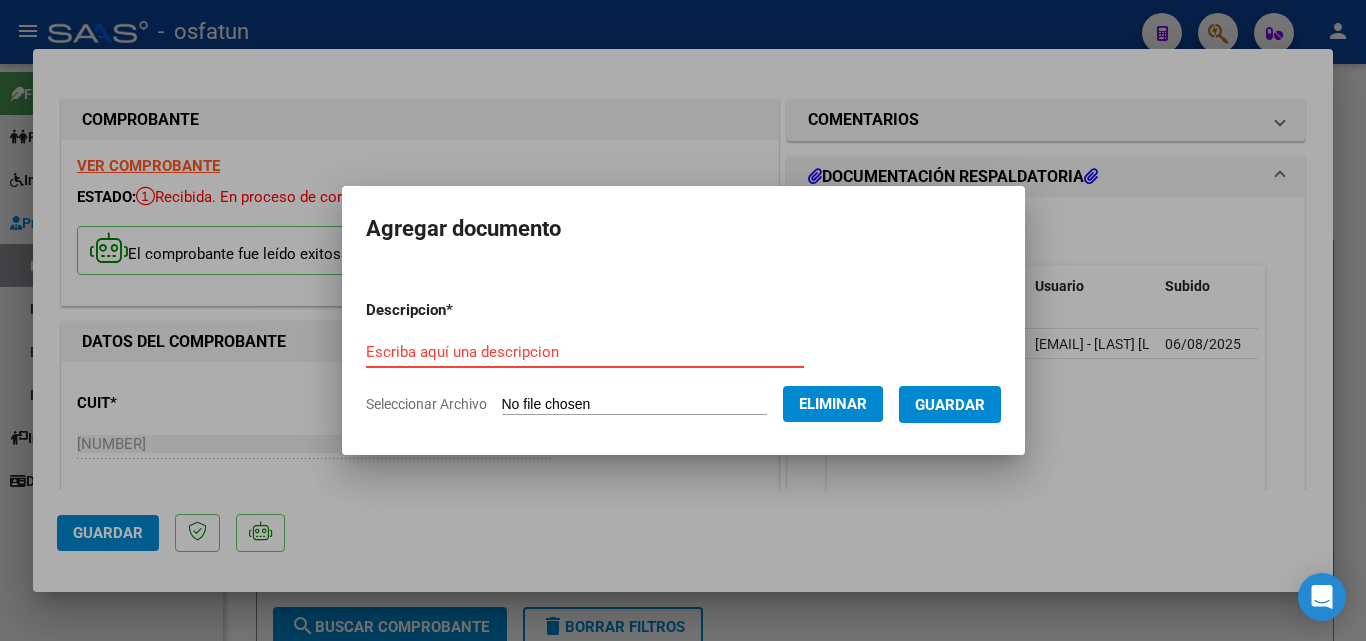 click on "Escriba aquí una descripcion" at bounding box center (585, 352) 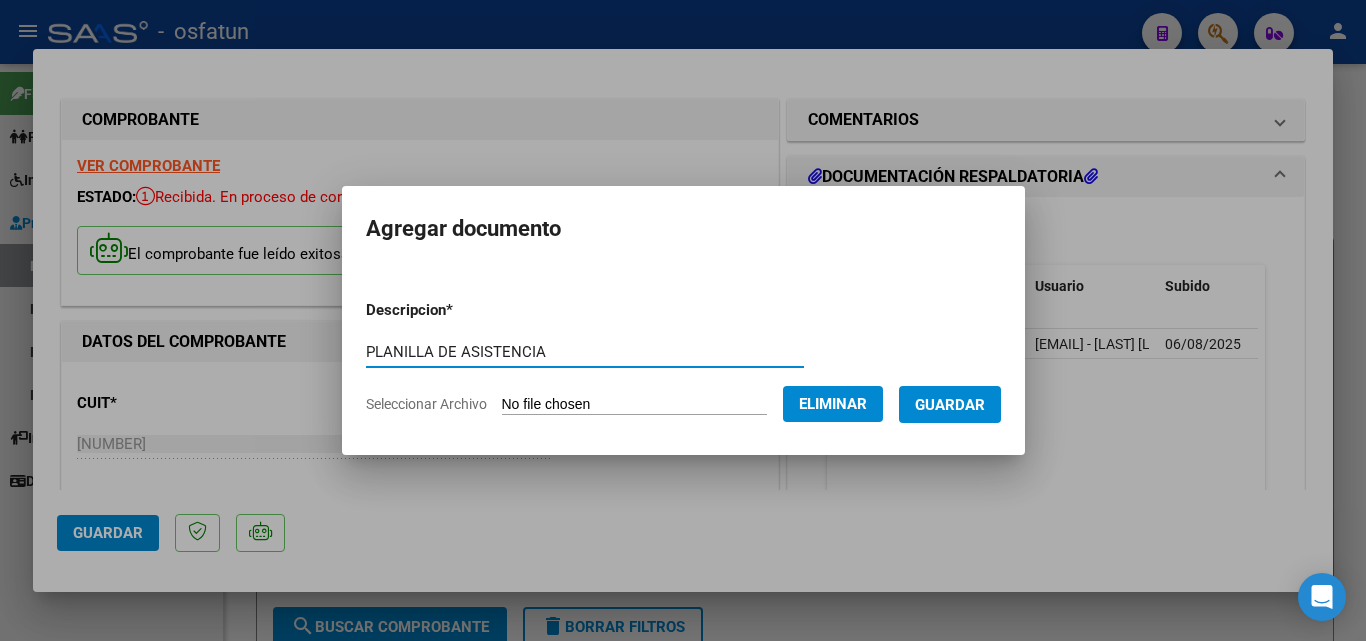 type on "PLANILLA DE ASISTENCIA" 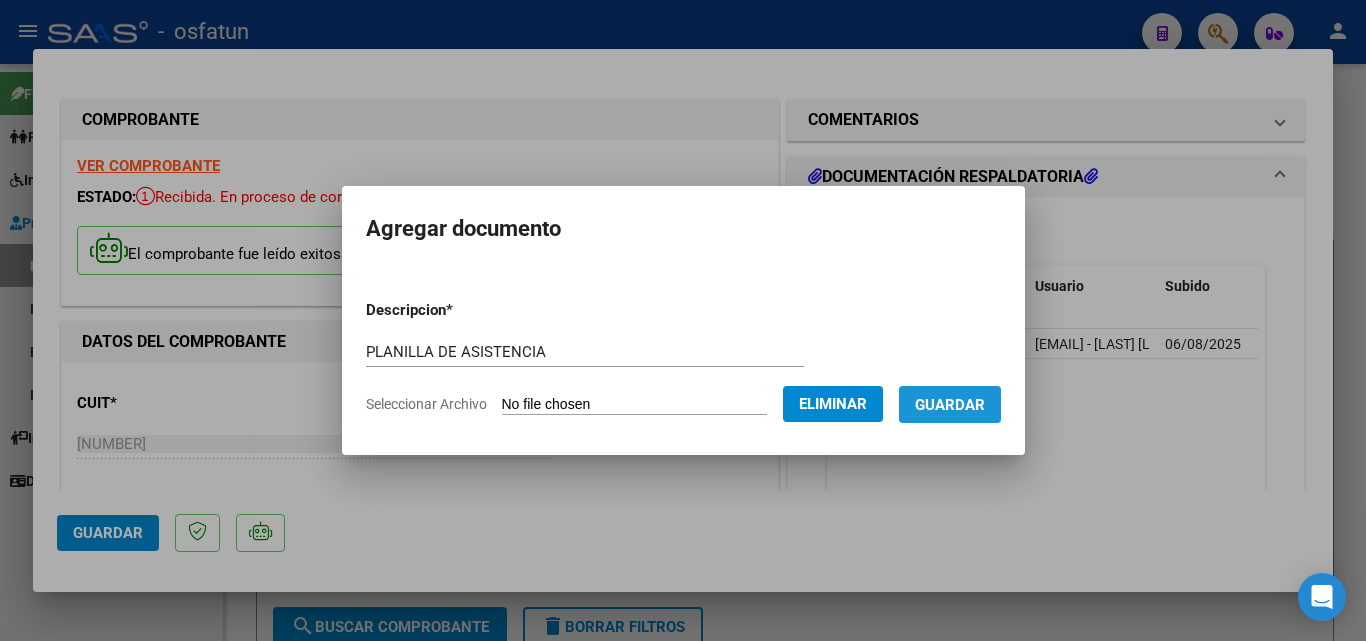 click on "Guardar" at bounding box center (950, 405) 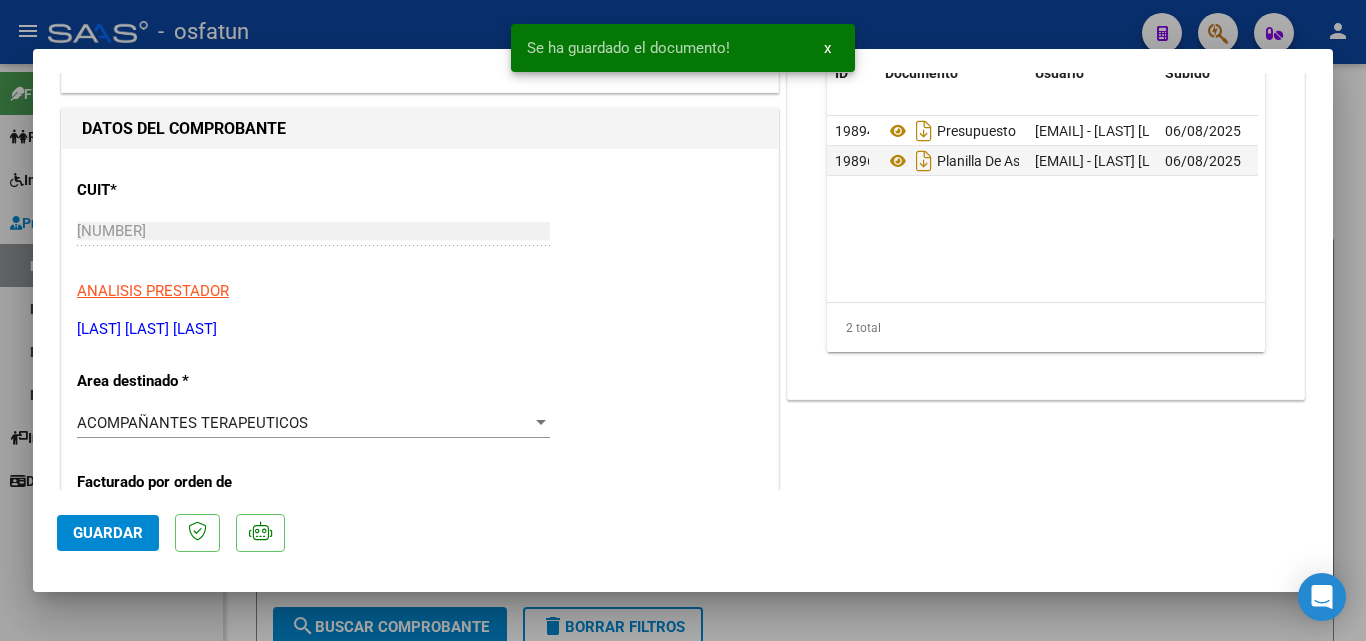 scroll, scrollTop: 0, scrollLeft: 0, axis: both 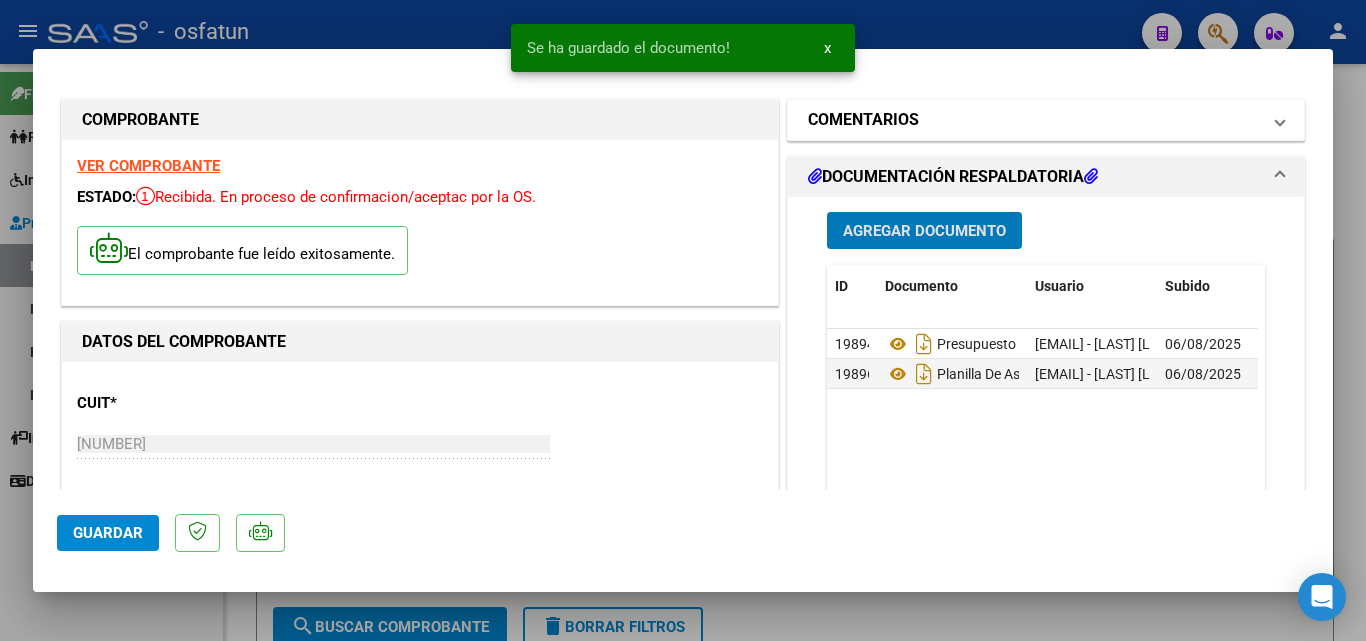 click on "COMENTARIOS" at bounding box center [1034, 120] 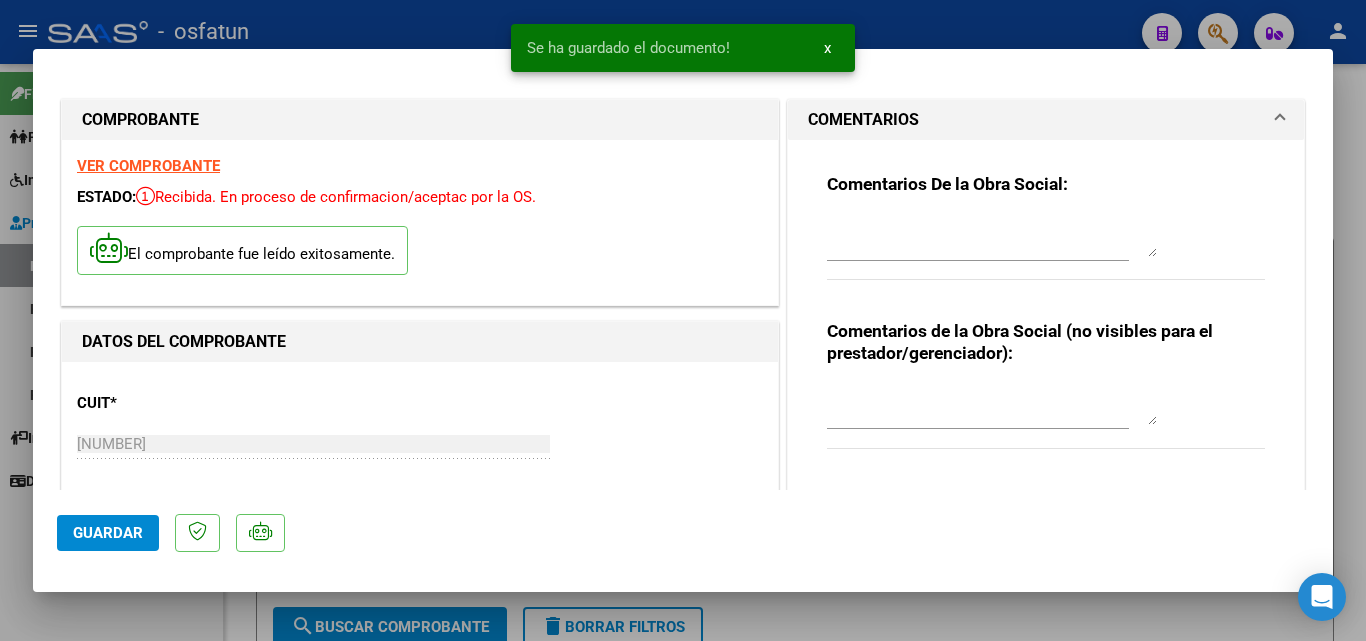 click on "COMENTARIOS" at bounding box center [1034, 120] 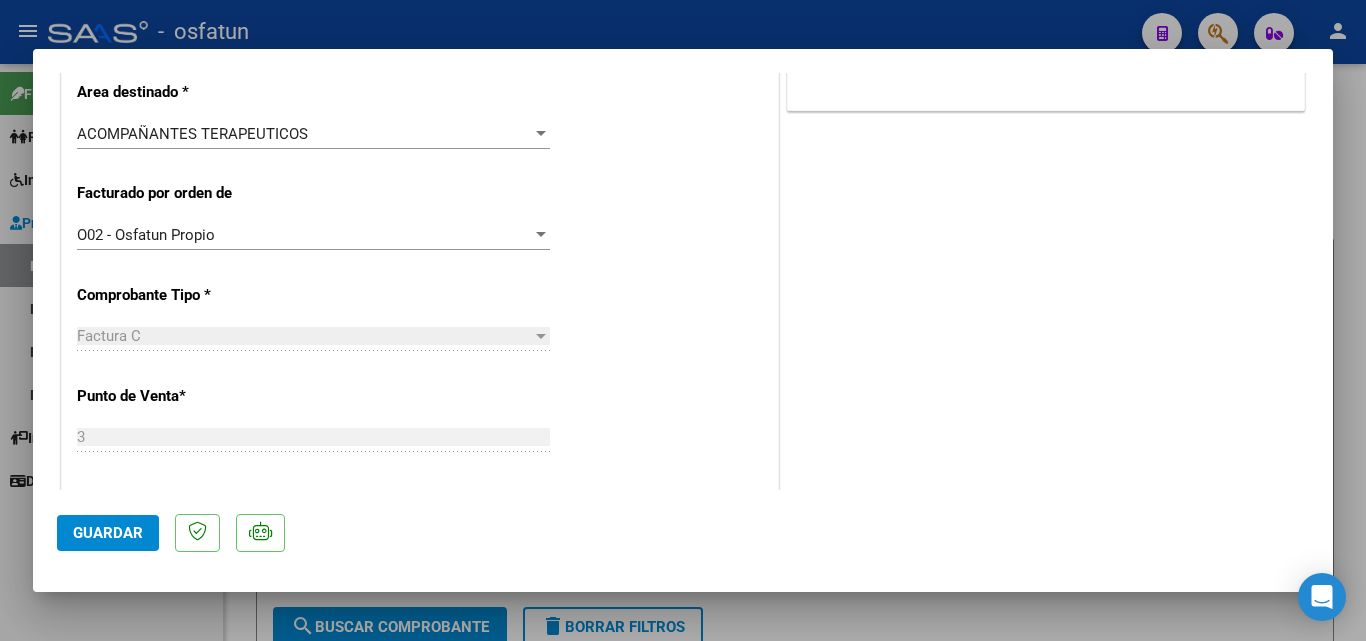 scroll, scrollTop: 700, scrollLeft: 0, axis: vertical 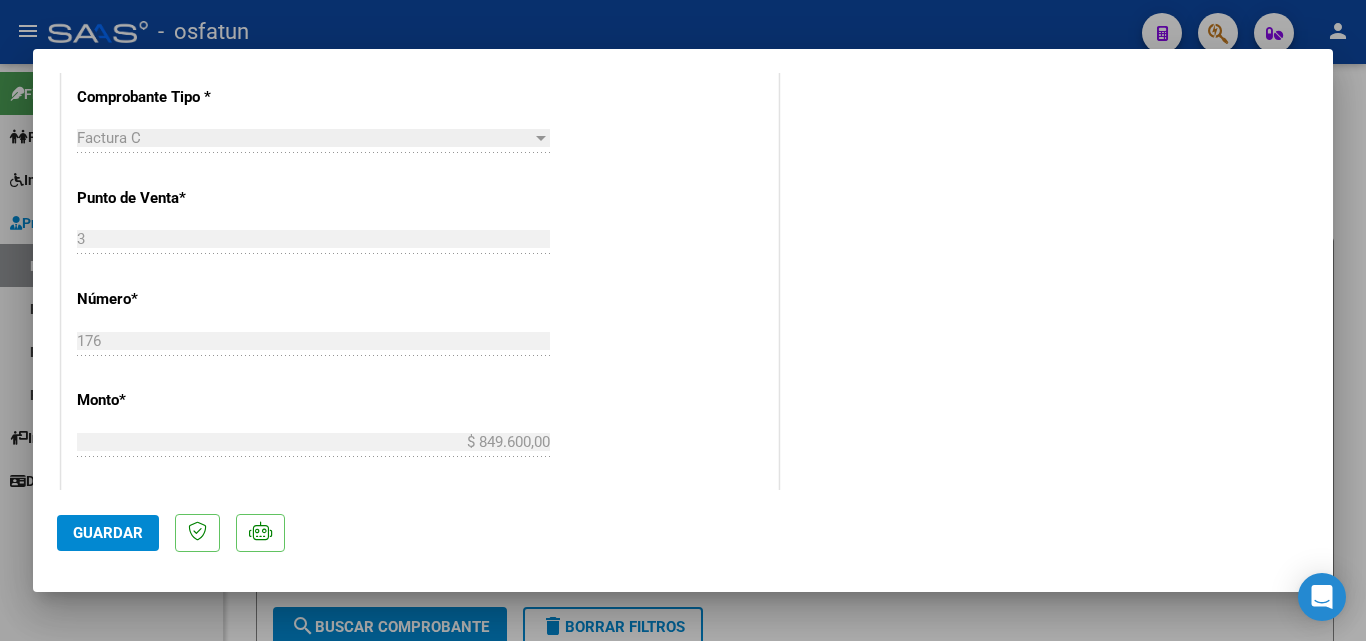 click on "Guardar" 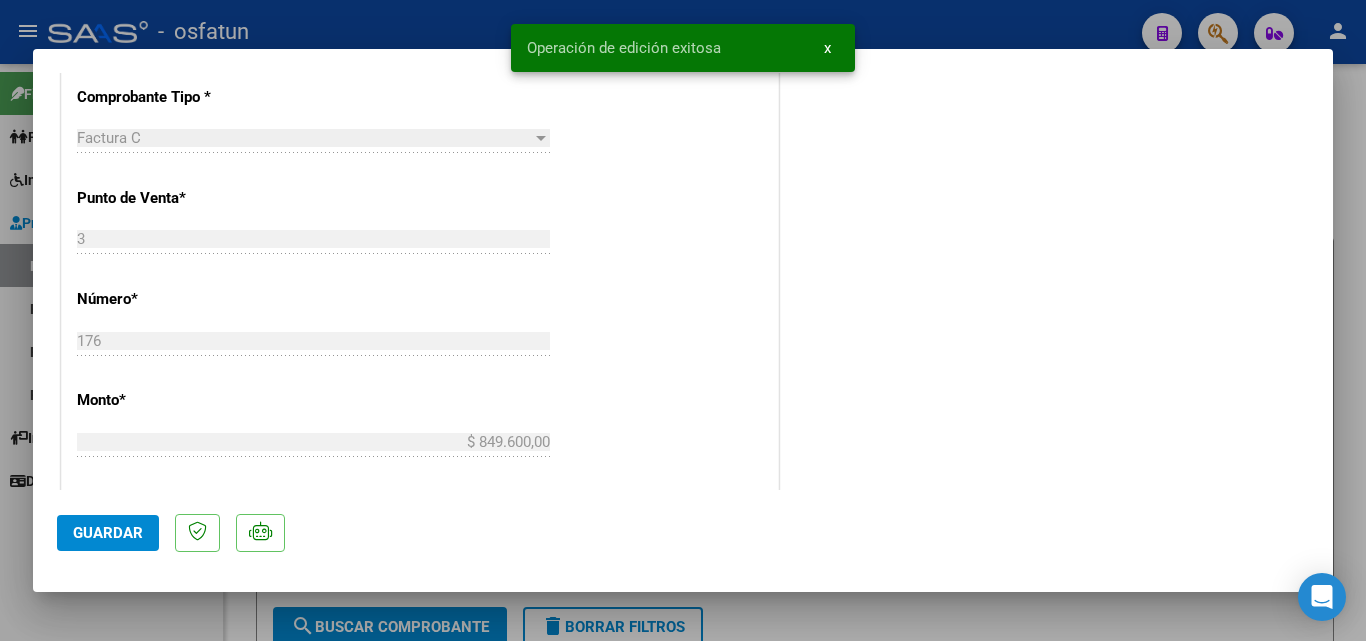 click on "Guardar" 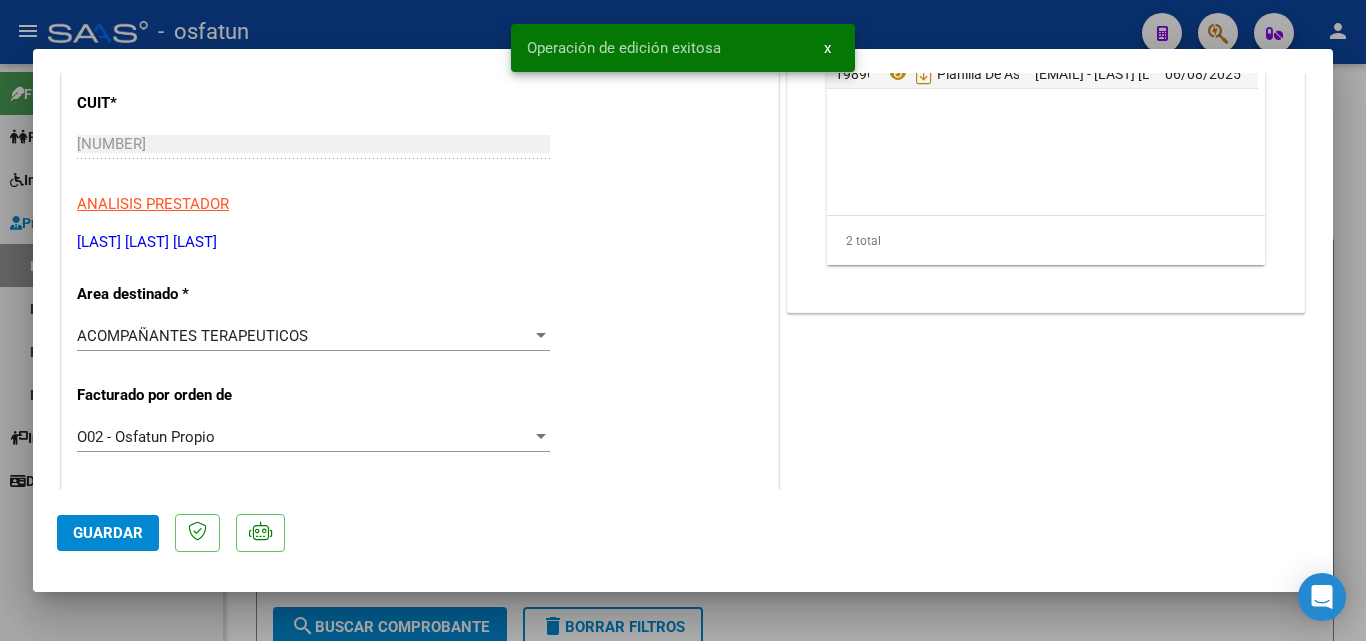 scroll, scrollTop: 0, scrollLeft: 0, axis: both 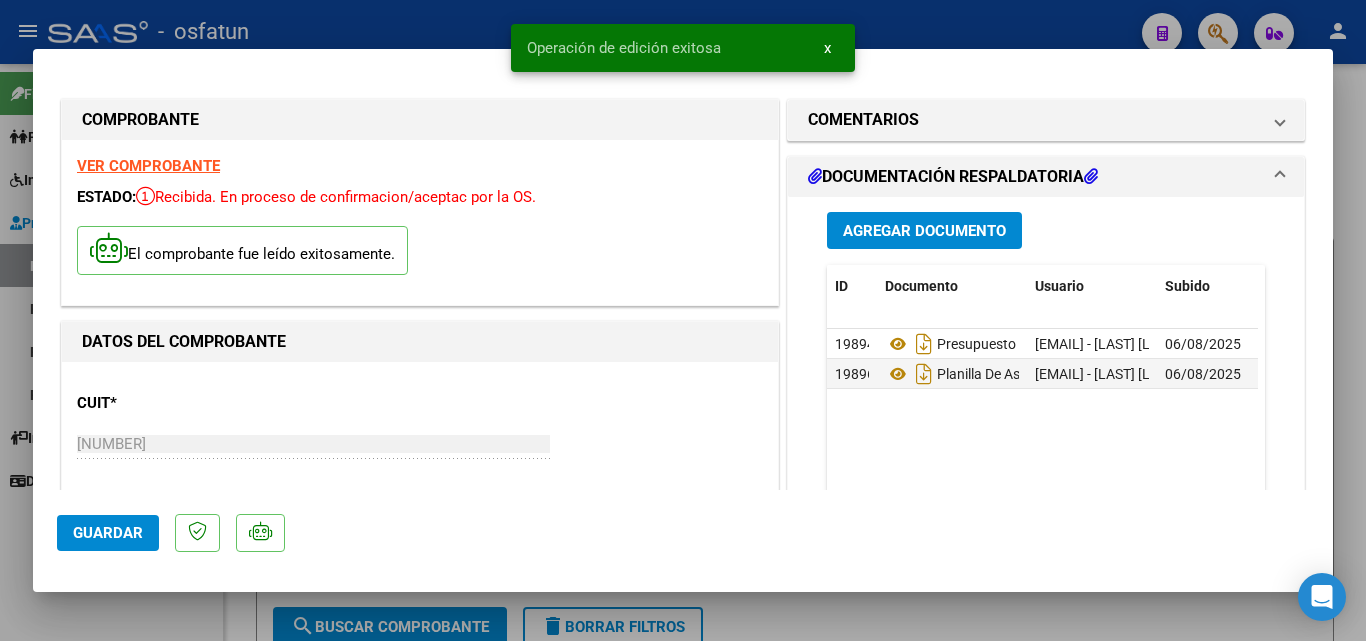 click on "DOCUMENTACIÓN RESPALDATORIA" at bounding box center [1046, 177] 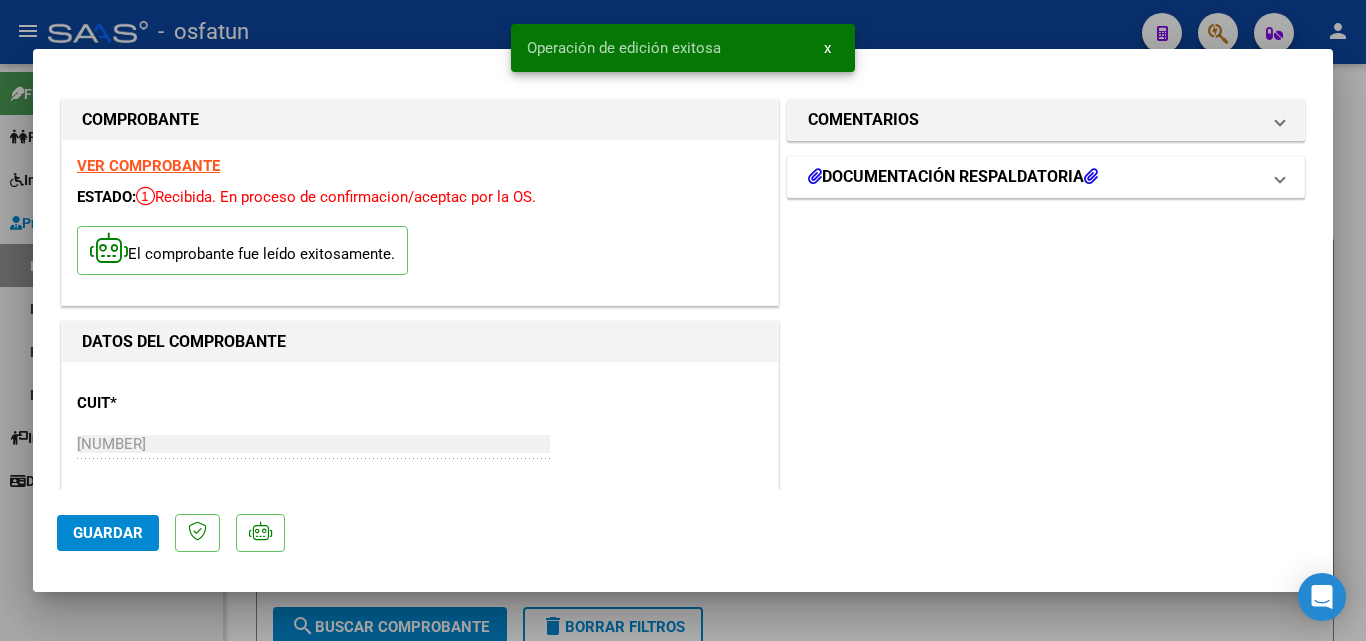 click on "DOCUMENTACIÓN RESPALDATORIA" at bounding box center [953, 177] 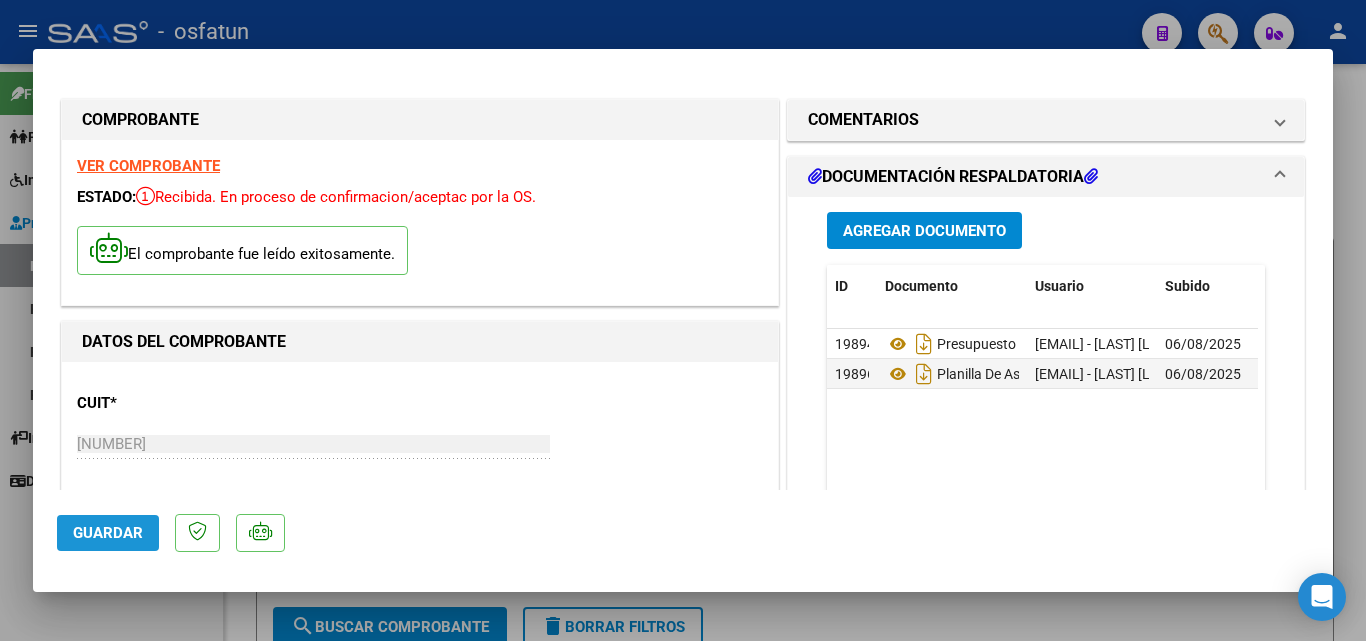 click on "Guardar" 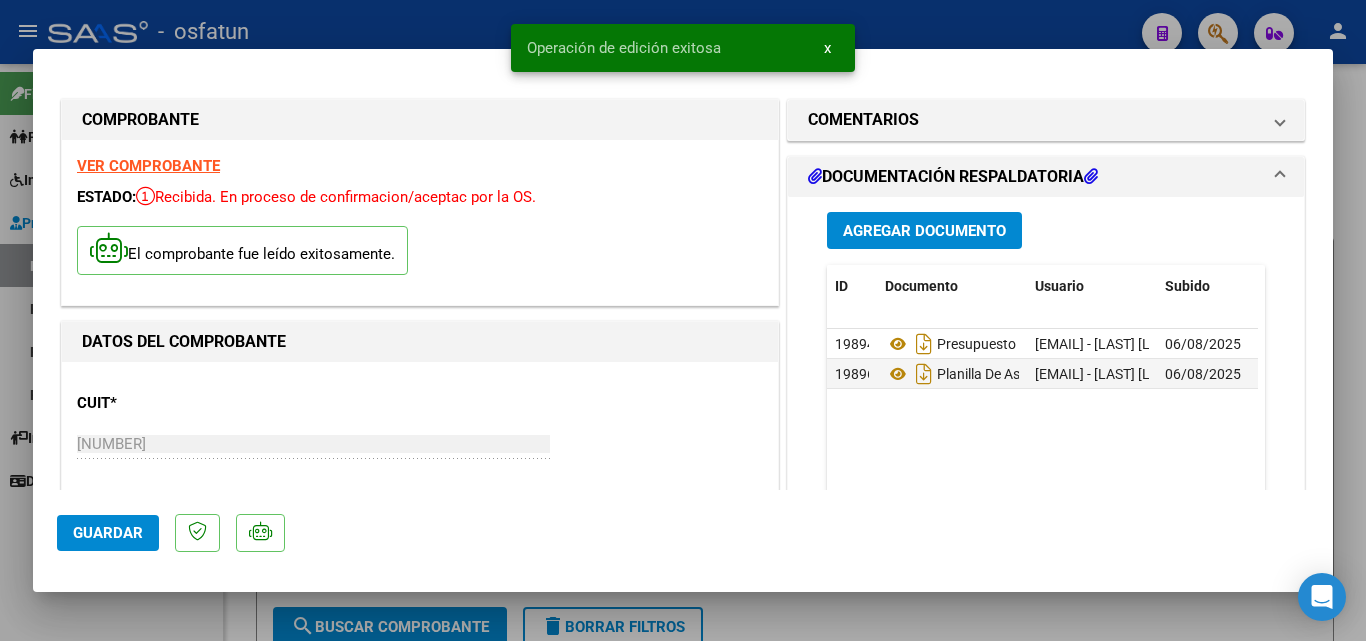 click at bounding box center [683, 320] 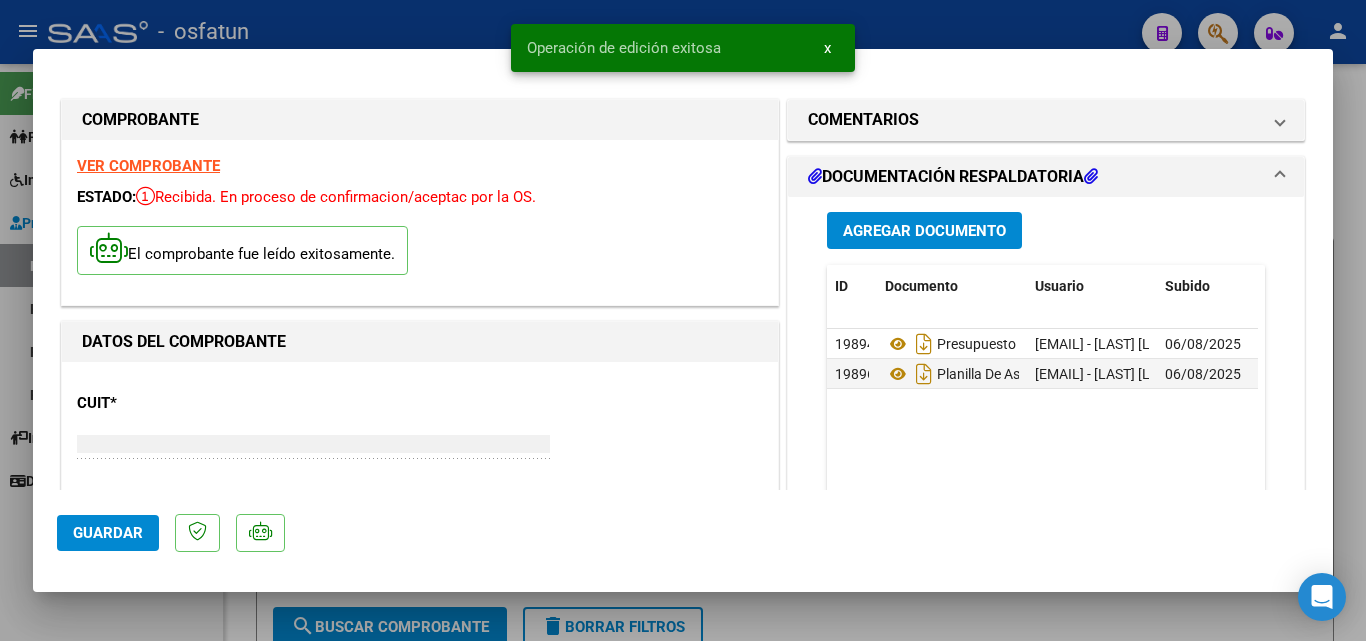 type 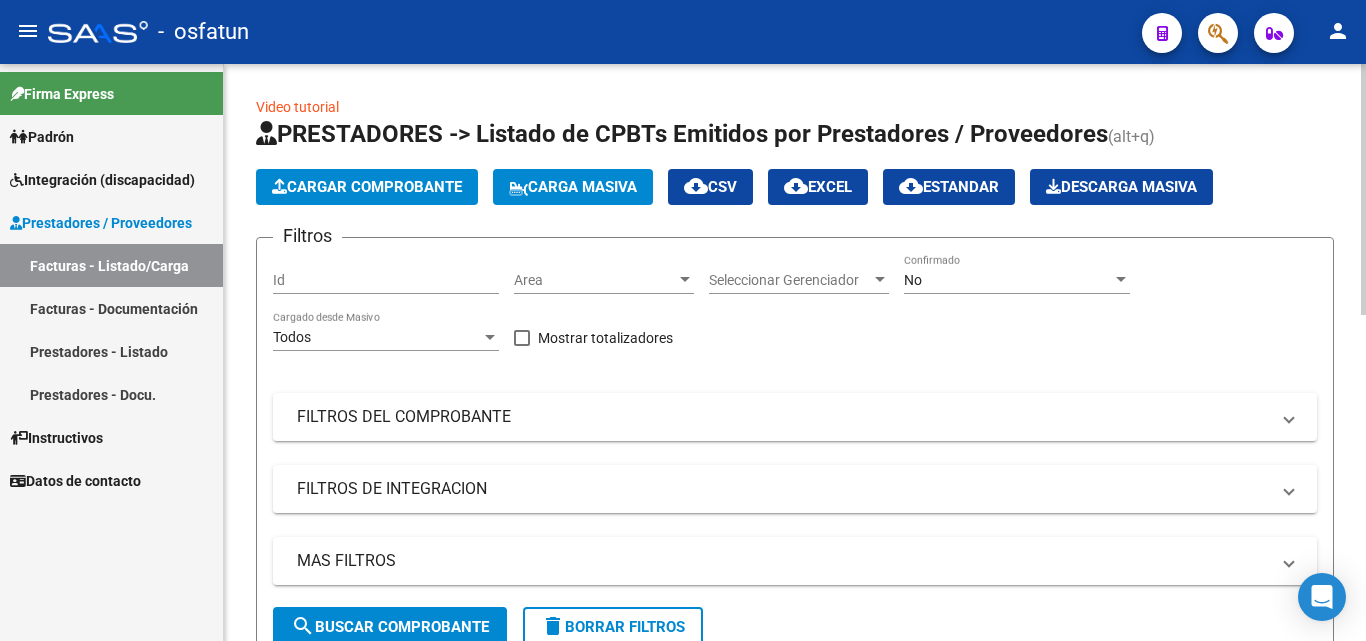 click on "Cargar Comprobante" 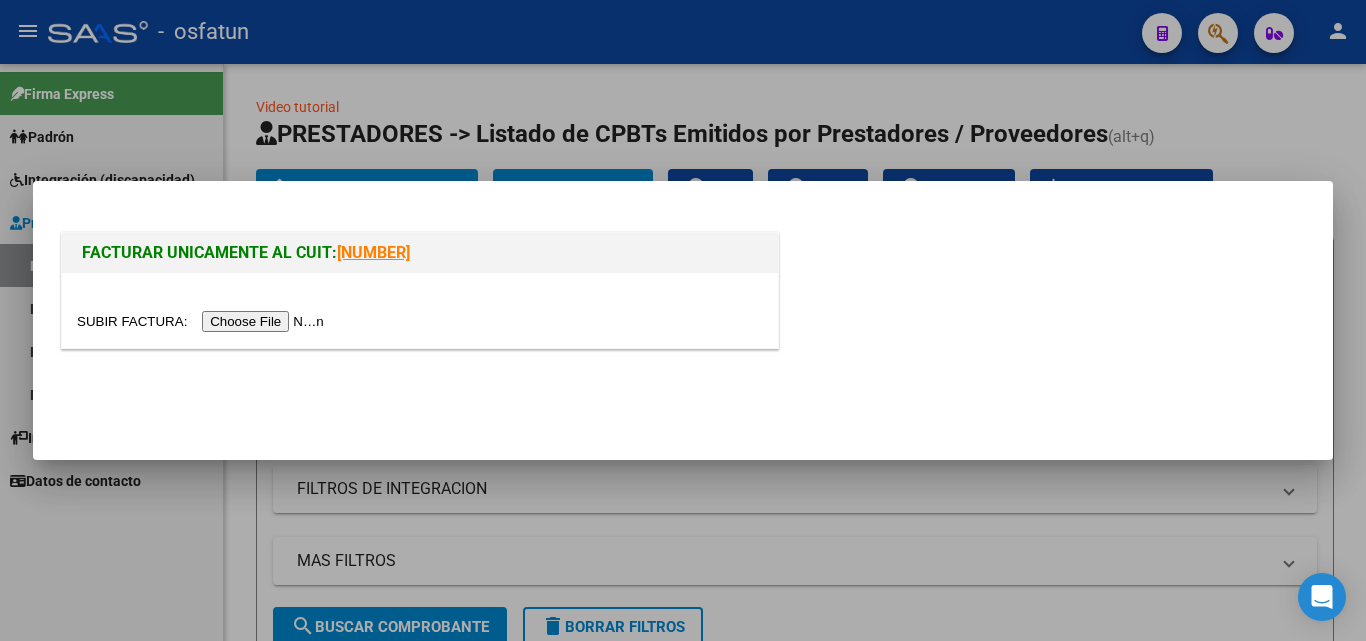 click at bounding box center [203, 321] 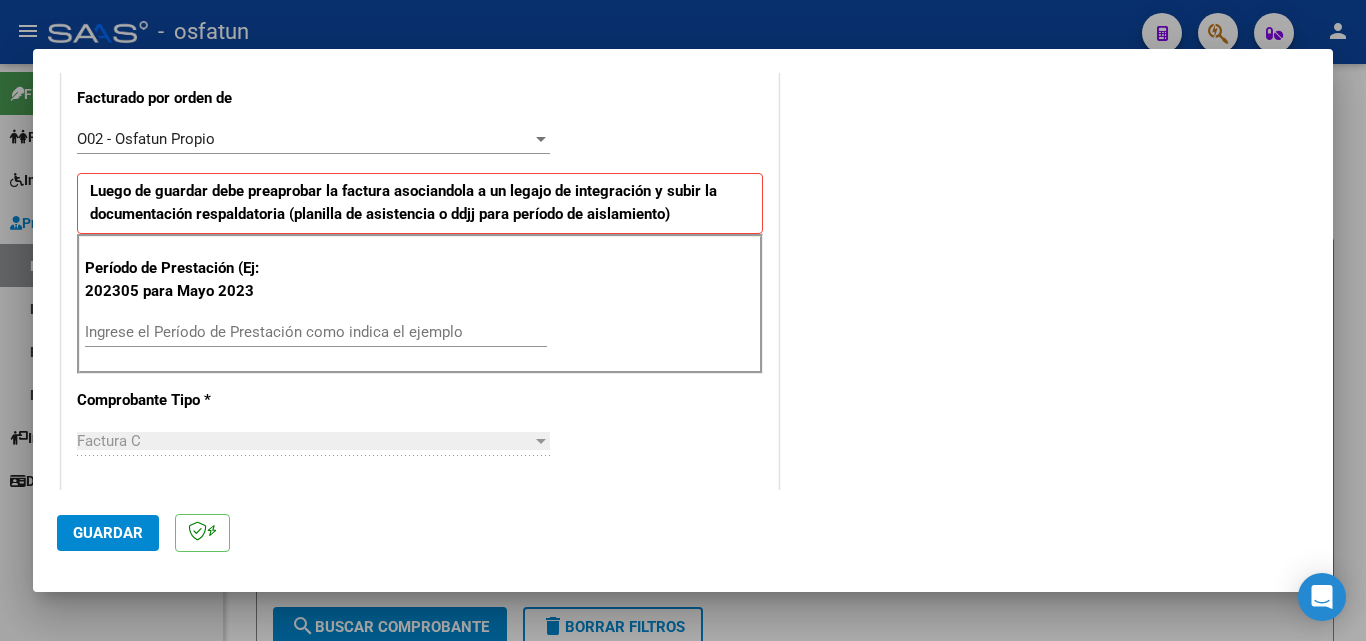 scroll, scrollTop: 600, scrollLeft: 0, axis: vertical 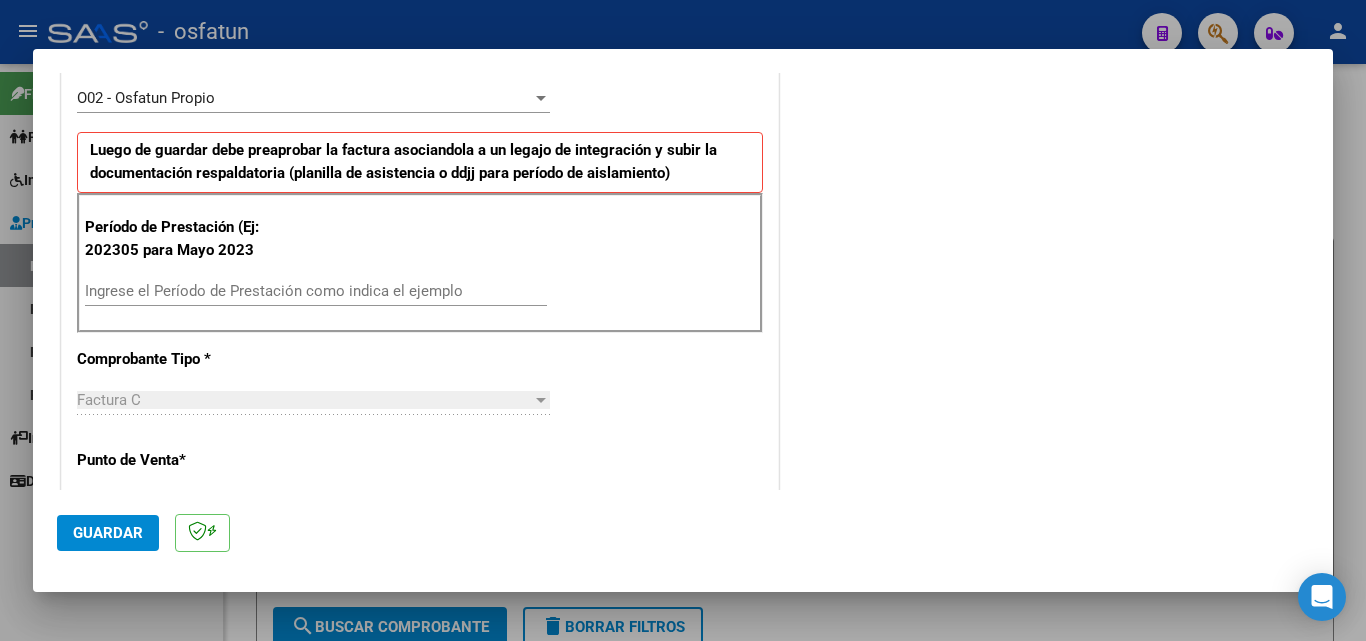 click on "Ingrese el Período de Prestación como indica el ejemplo" at bounding box center (316, 291) 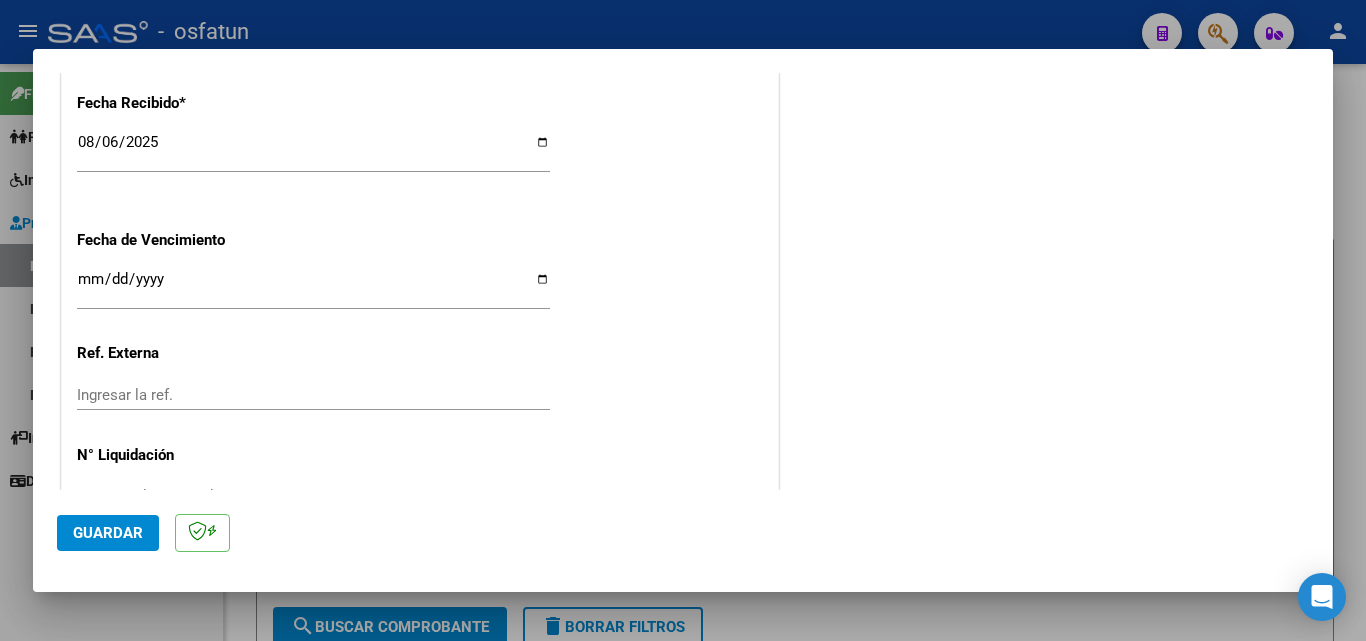 scroll, scrollTop: 1500, scrollLeft: 0, axis: vertical 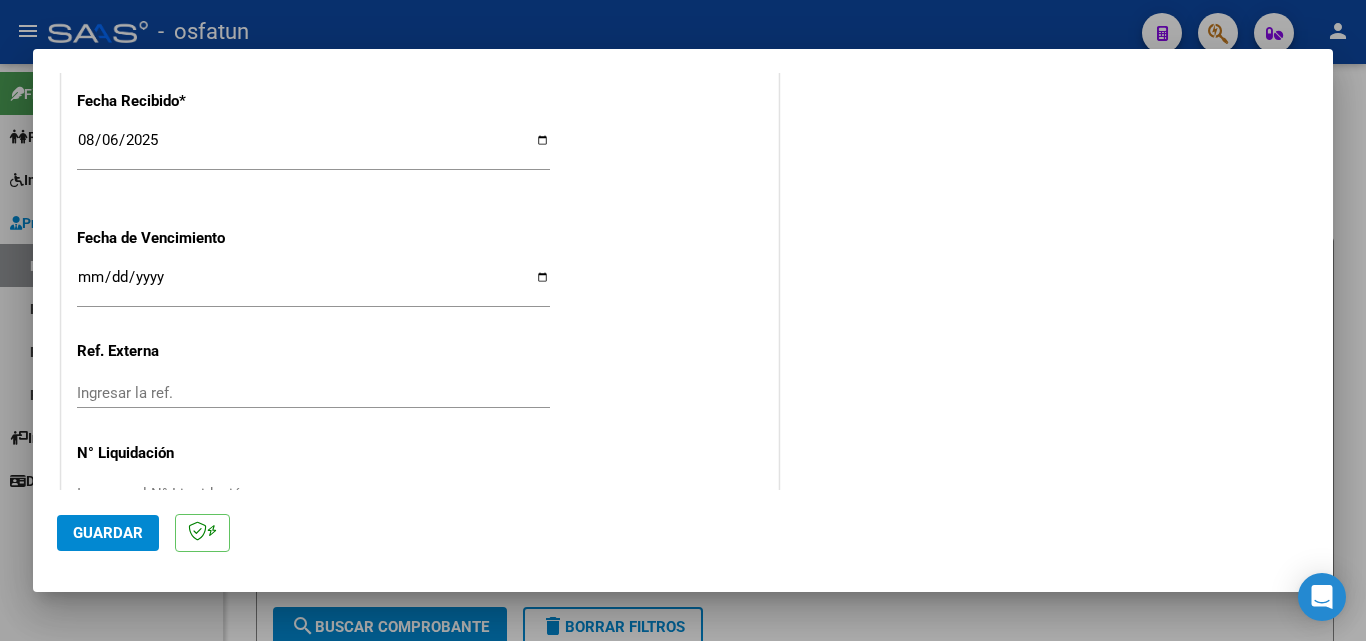 type on "202507" 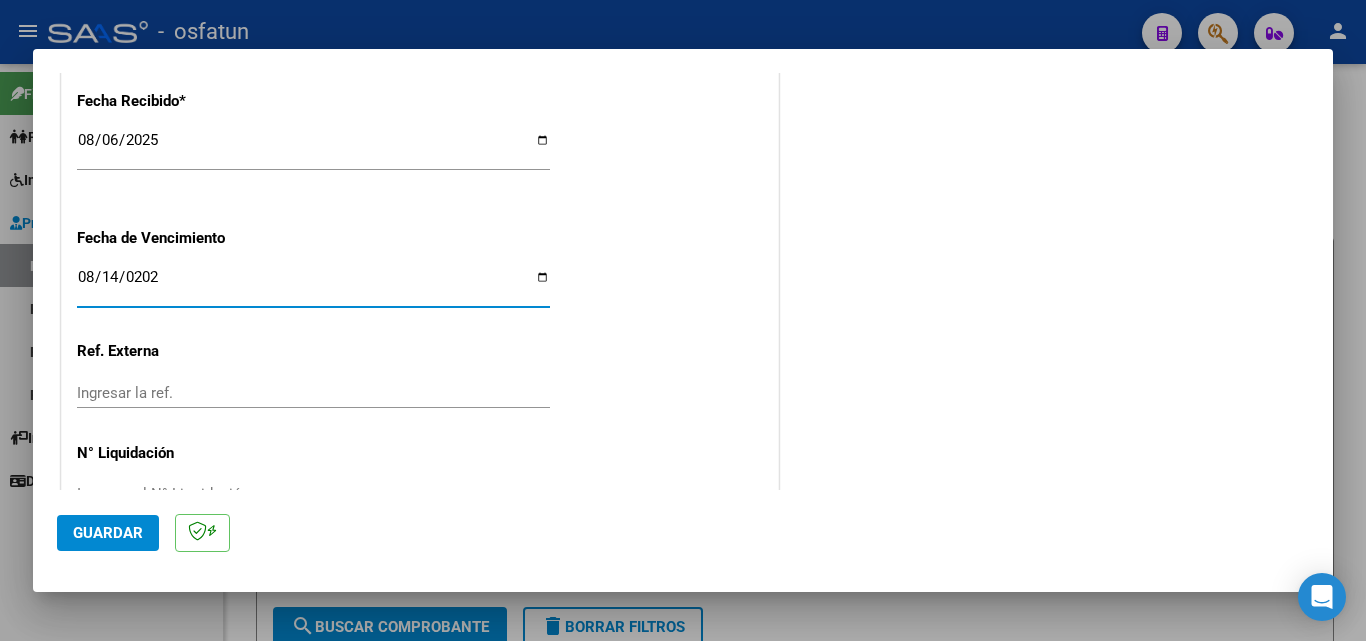 type on "2025-08-14" 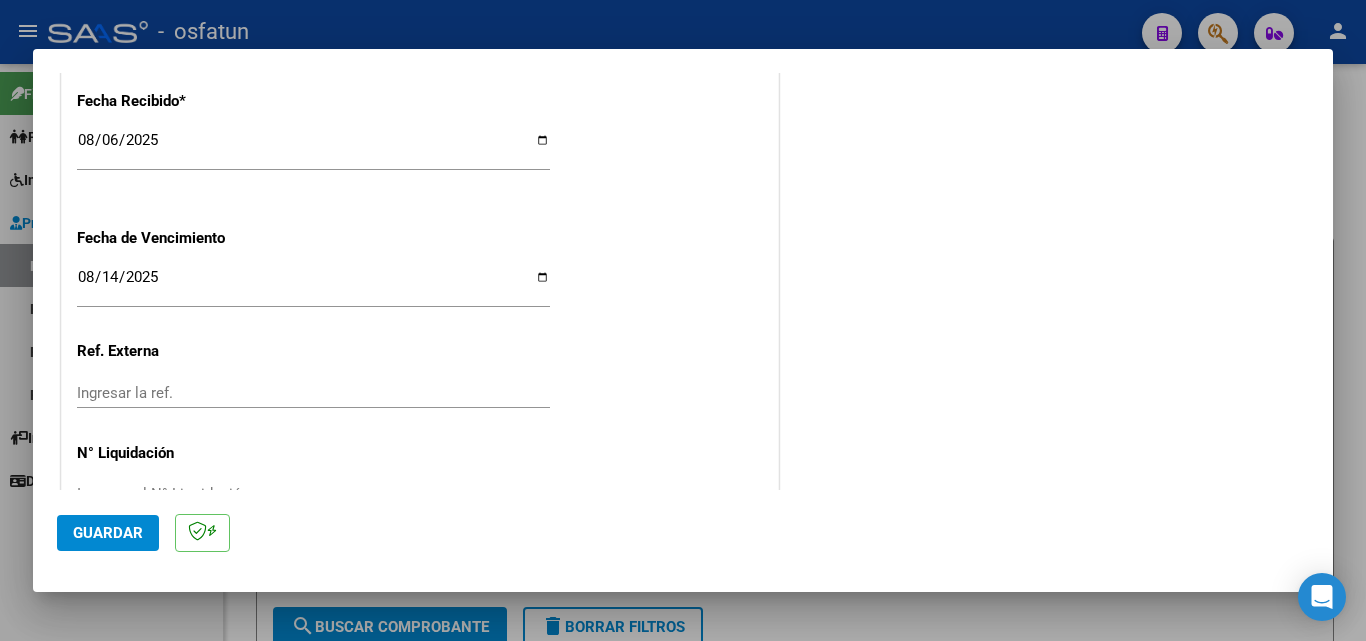 click on "CUIT  *   [NUMBER] Ingresar CUIT  ANALISIS PRESTADOR  [LAST] [LAST] [LAST]  ARCA Padrón  Area destinado * Integración Seleccionar Area  Facturado por orden de  O02 - Osfatun Propio Seleccionar Gerenciador Luego de guardar debe preaprobar la factura asociandola a un legajo de integración y subir la documentación respaldatoria (planilla de asistencia o ddjj para período de aislamiento)  Período de Prestación (Ej: 202305 para Mayo 2023    202507 Ingrese el Período de Prestación como indica el ejemplo   Comprobante Tipo * Factura C Seleccionar Tipo Punto de Venta  *   1 Ingresar el Nro.  Número  *   282 Ingresar el Nro.  Monto  *   $ [NUMBER] Ingresar el monto  Fecha del Cpbt.  *   2025-08-04 Ingresar la fecha  CAE / CAEA (no ingrese CAI)    75319887926759 Ingresar el CAE o CAEA (no ingrese CAI)  Fecha Recibido  *   2025-08-06 Ingresar la fecha  Fecha de Vencimiento    2025-08-14 Ingresar la ref.  N° Liquidación    Ingresar el N° Liquidación" at bounding box center (420, -317) 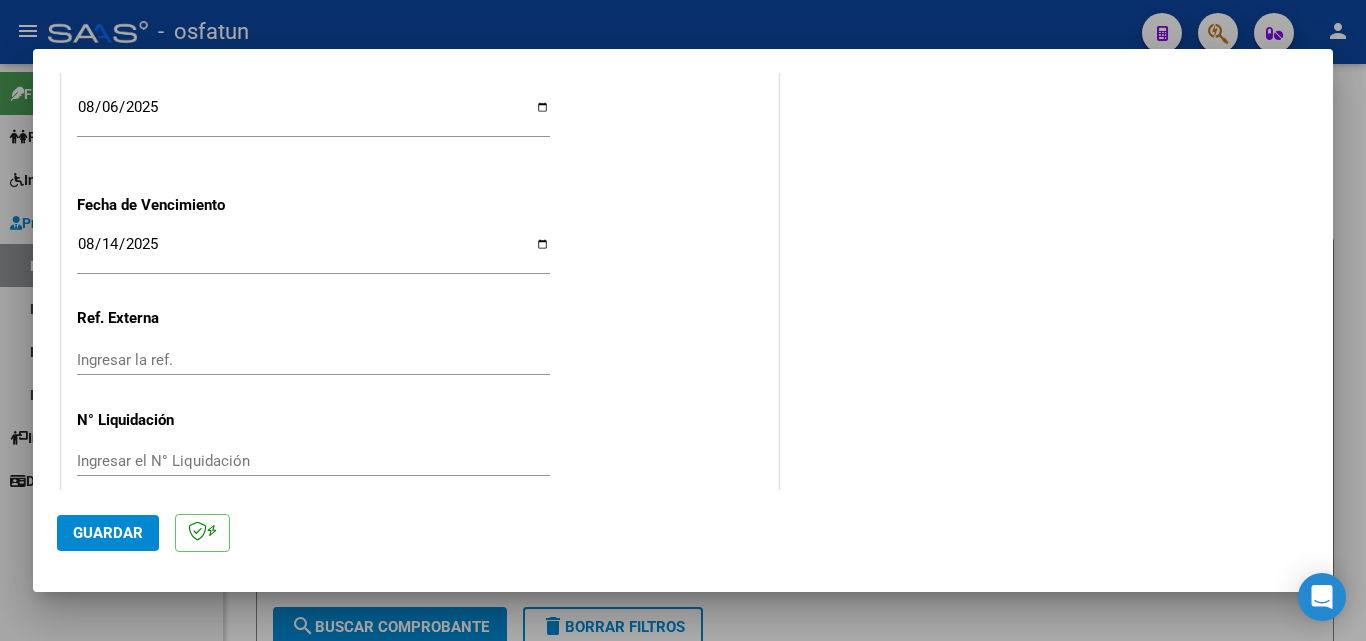 scroll, scrollTop: 1558, scrollLeft: 0, axis: vertical 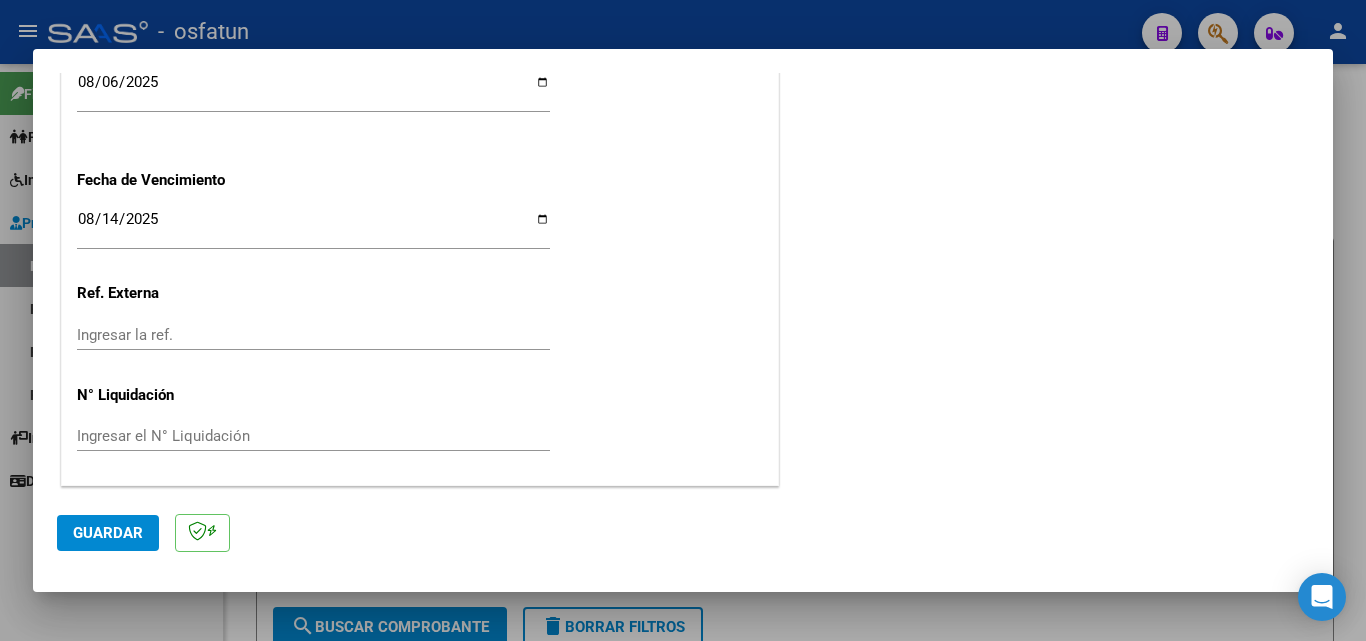 click on "Guardar" 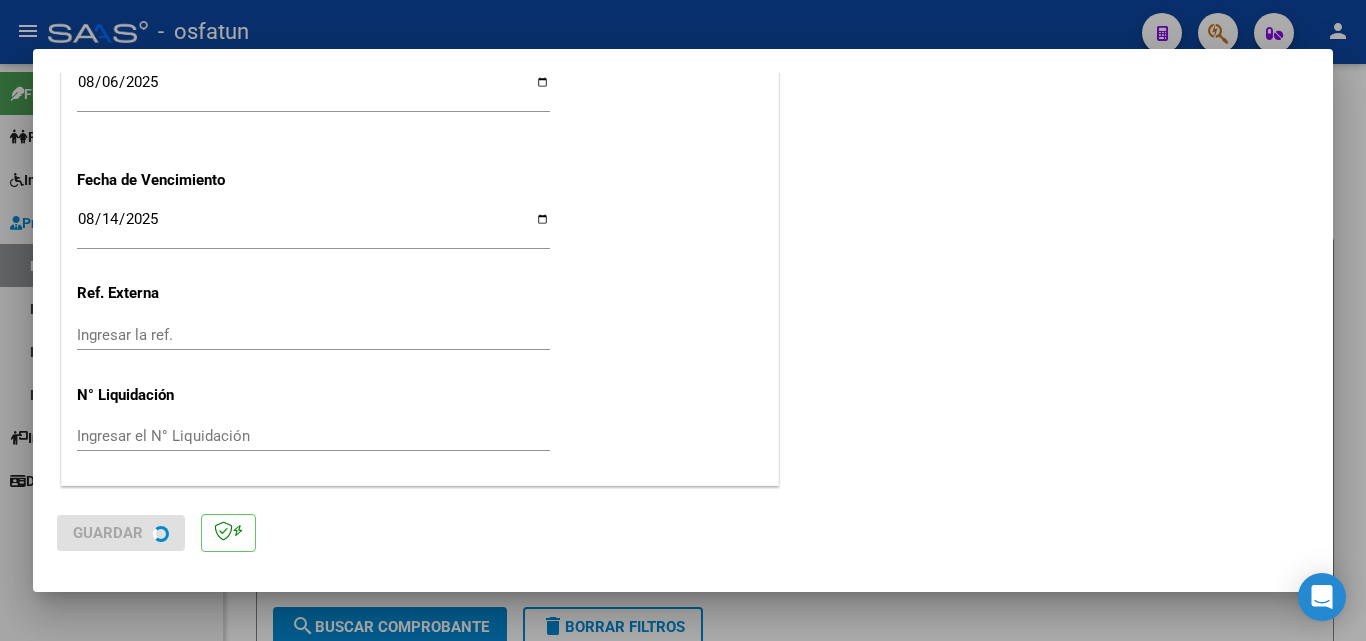 scroll, scrollTop: 0, scrollLeft: 0, axis: both 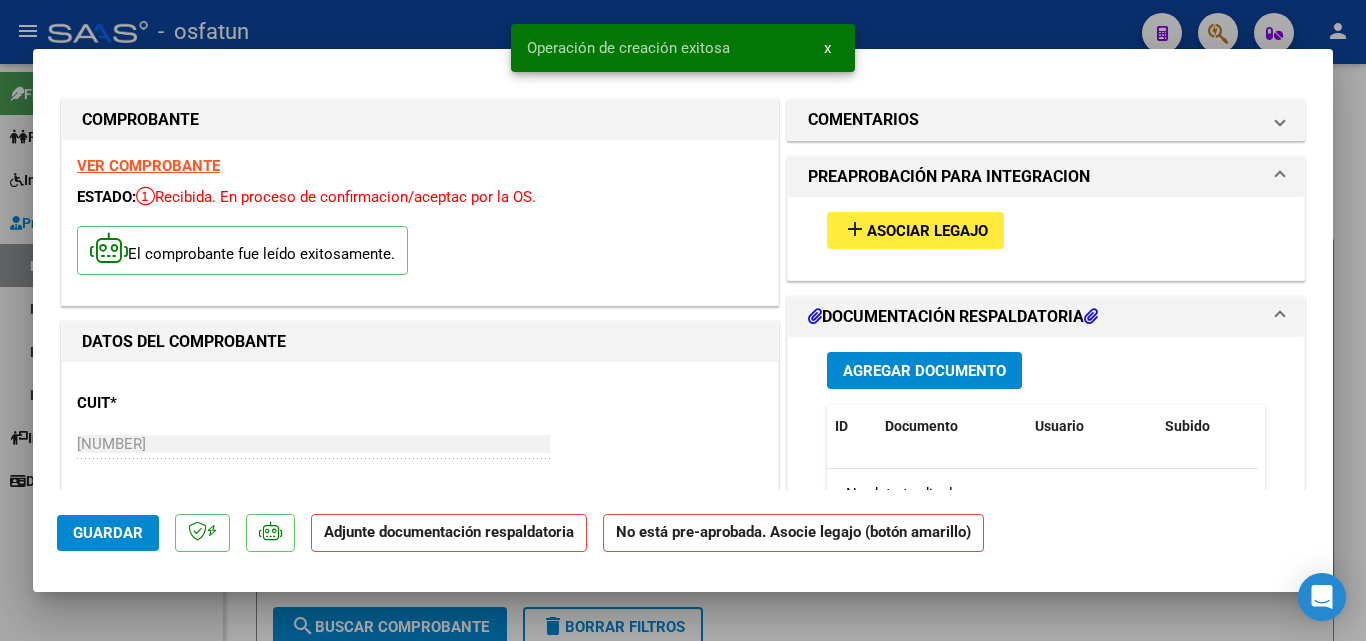 click on "Agregar Documento" at bounding box center (924, 371) 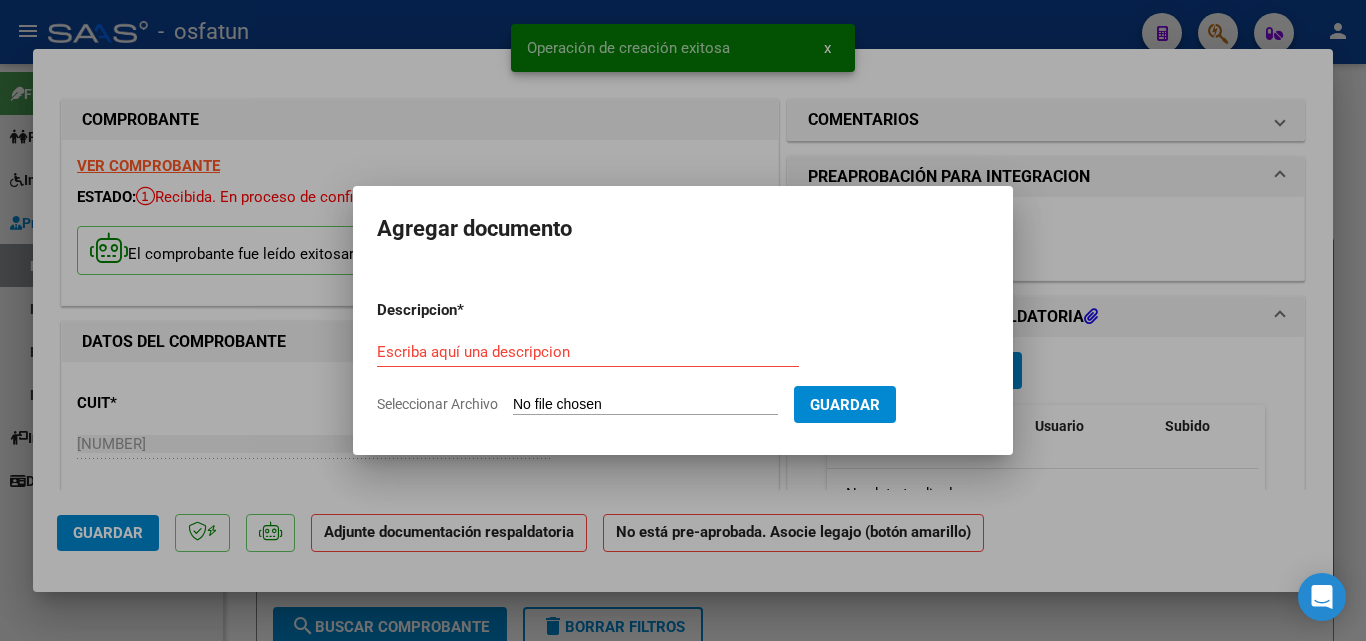 click on "Seleccionar Archivo" 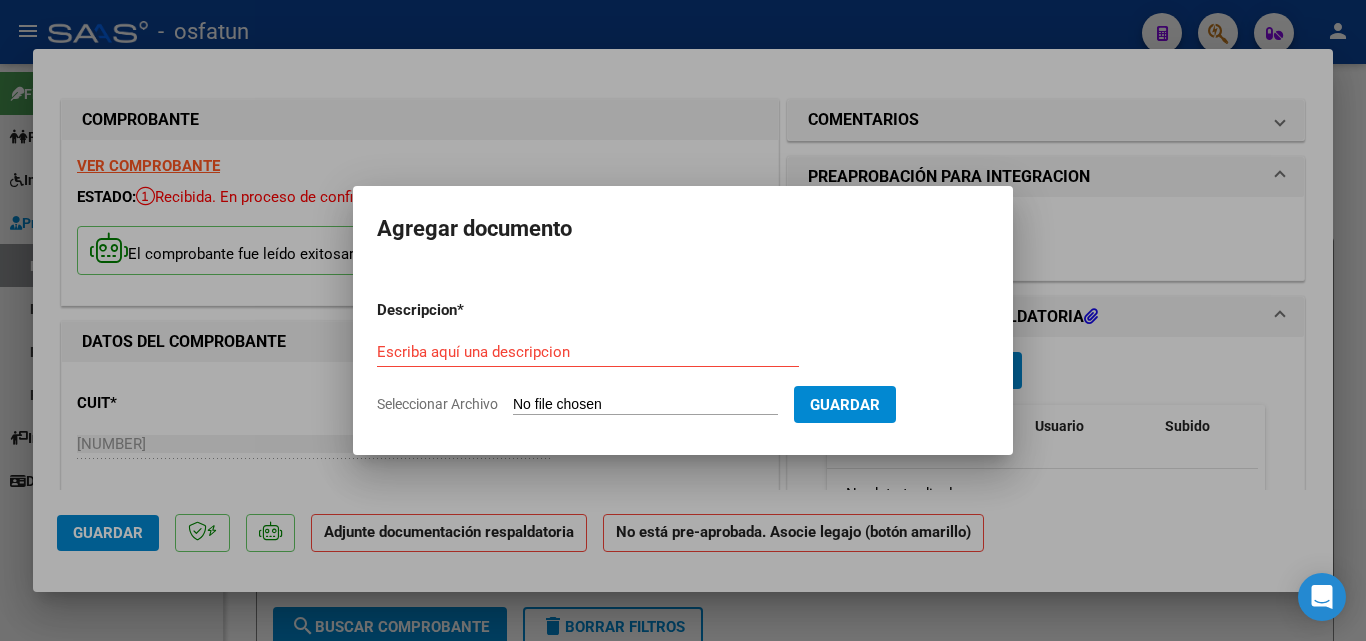 type on "C:\fakepath\Planilla de asistencia julio 2025.pdf" 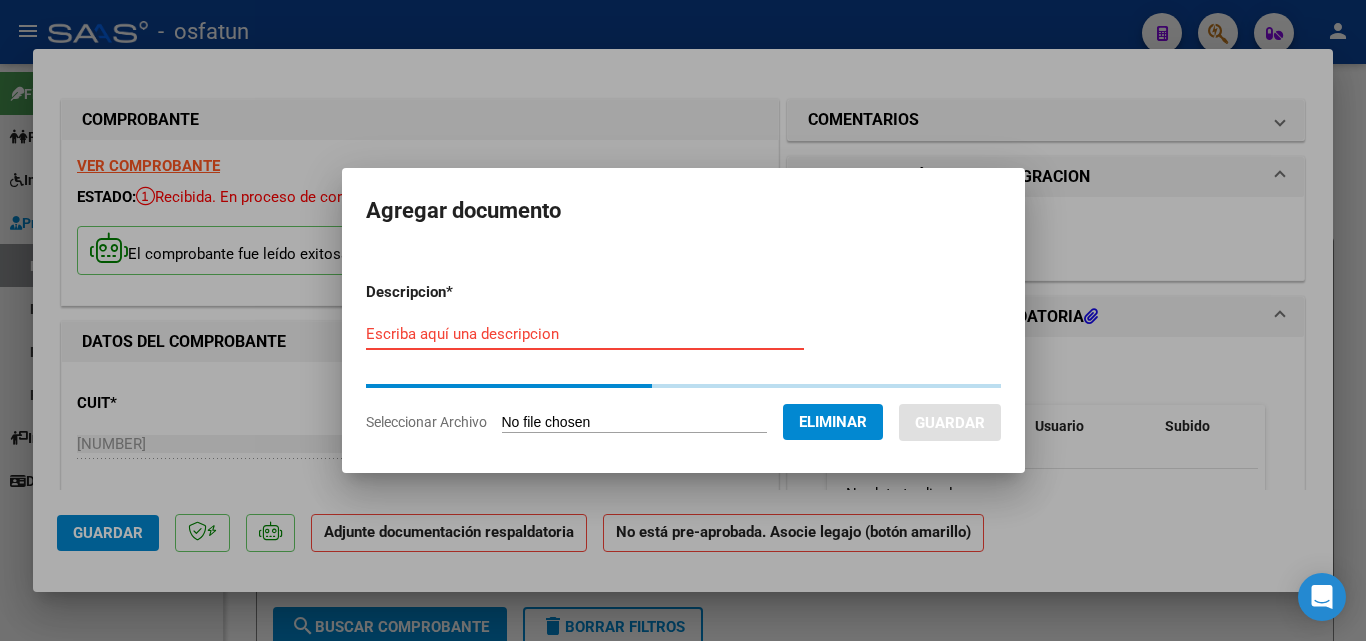click on "Escriba aquí una descripcion" at bounding box center (585, 334) 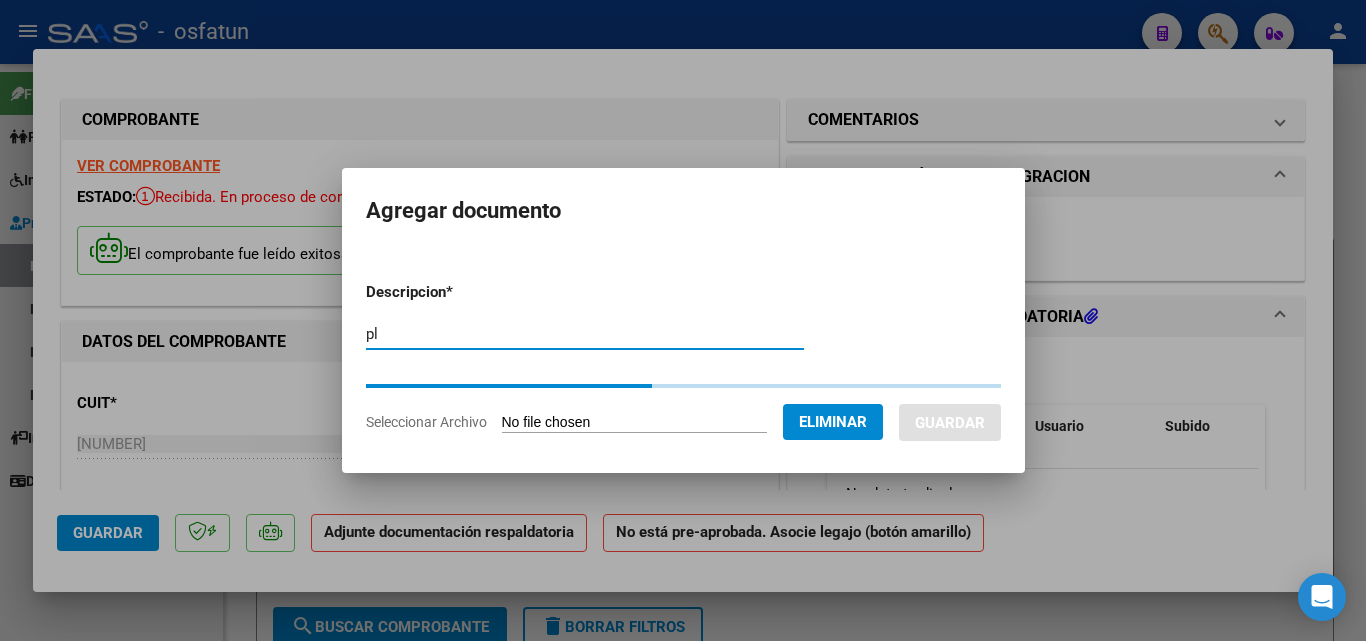 type on "p" 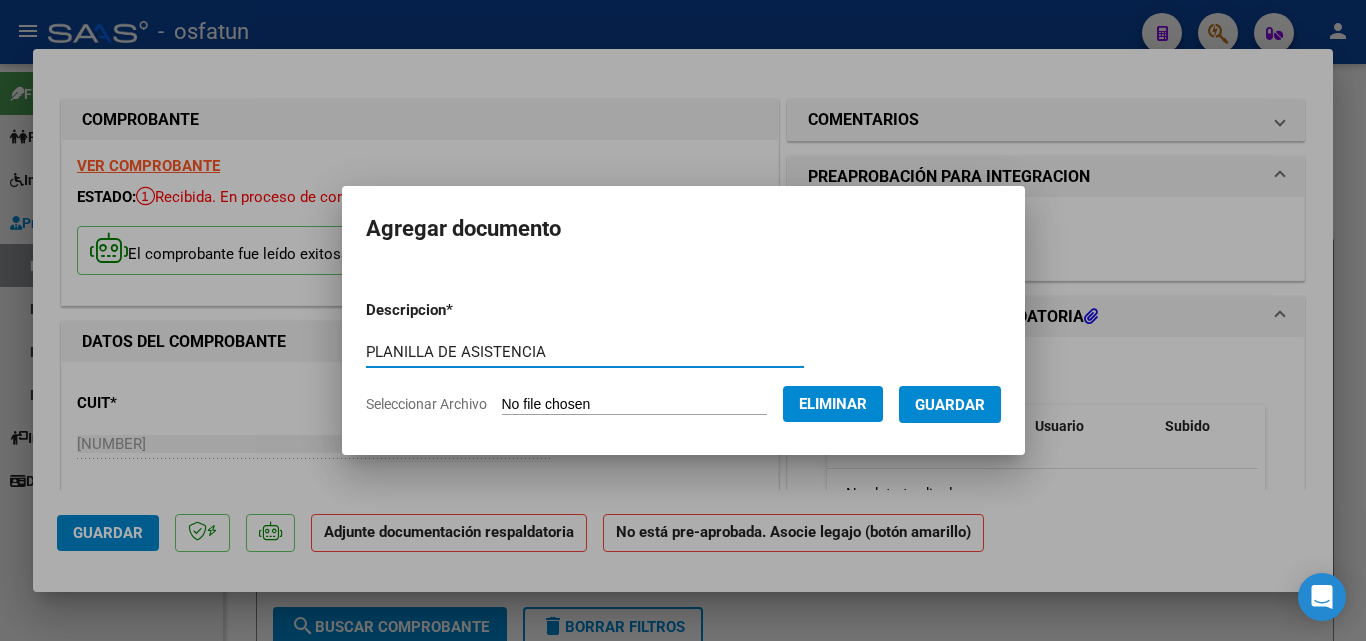 type on "PLANILLA DE ASISTENCIA" 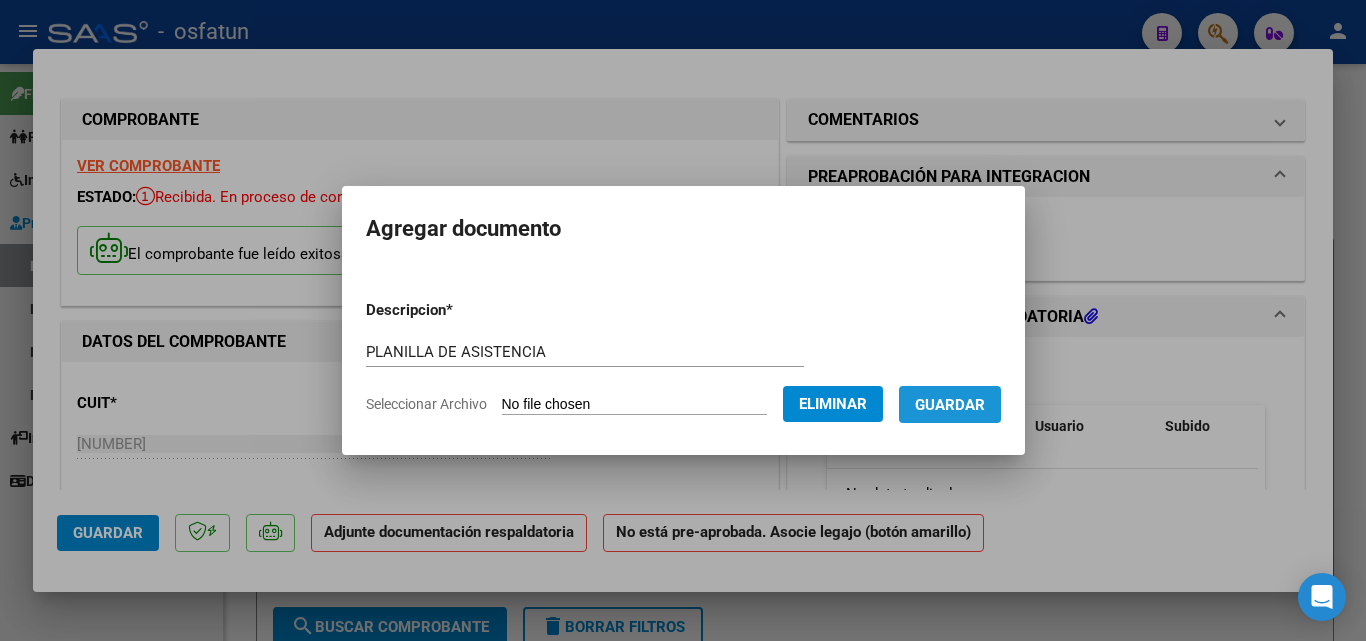 click on "Guardar" at bounding box center (950, 405) 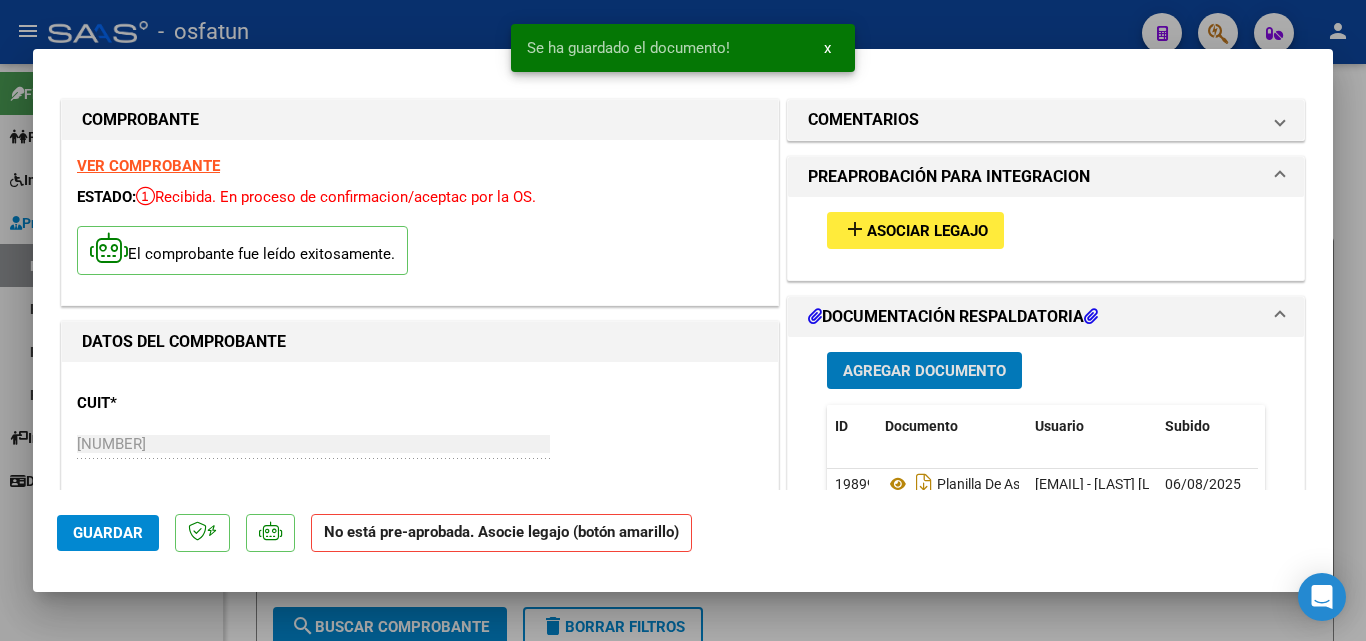 click on "Agregar Documento" at bounding box center (924, 371) 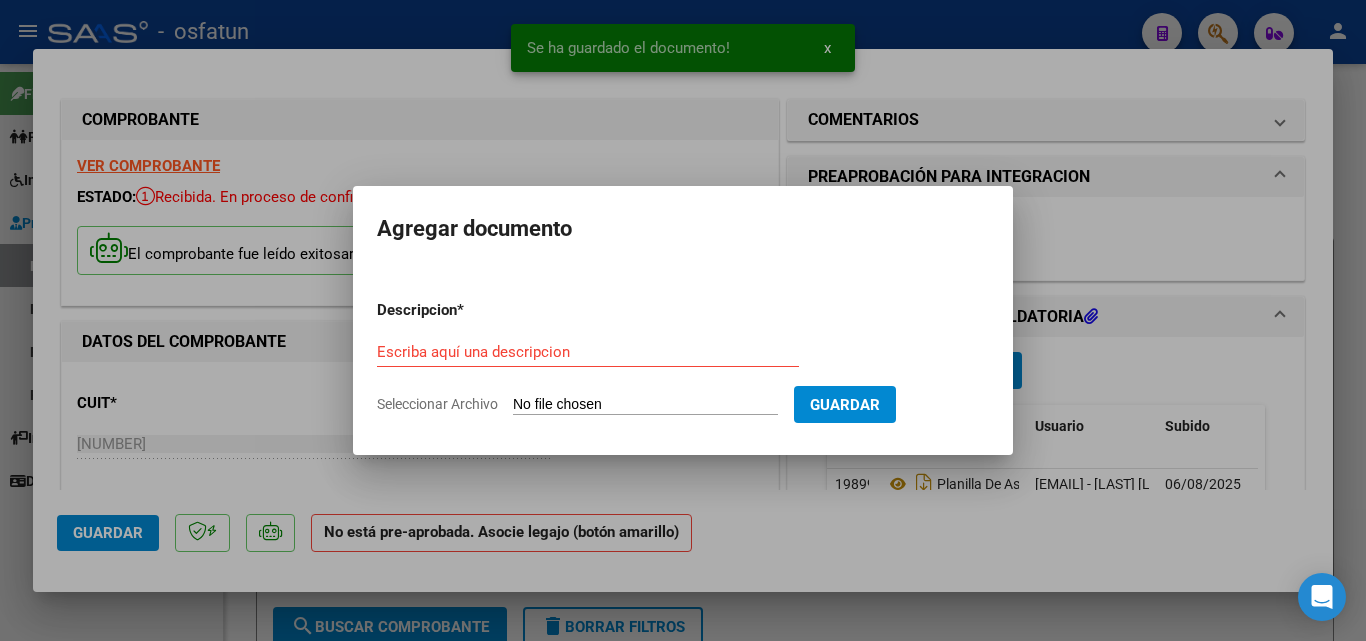 click on "Seleccionar Archivo" 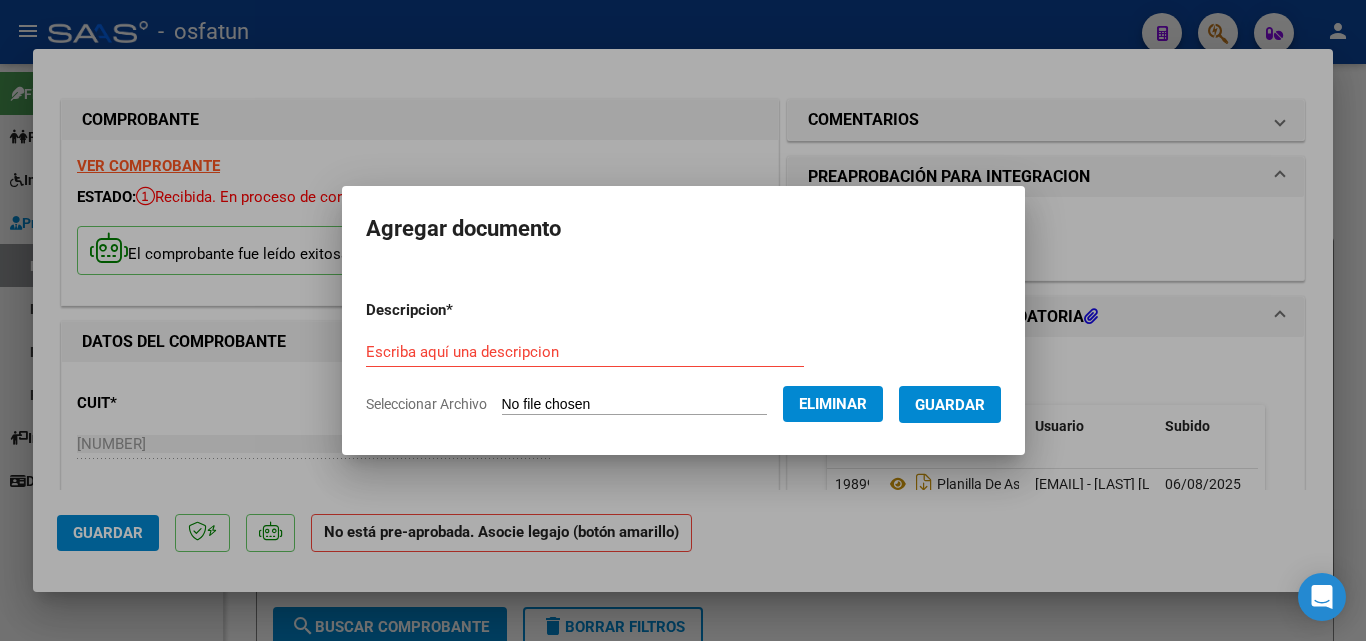 click on "Descripcion  *   Escriba aquí una descripcion  Seleccionar Archivo Eliminar Guardar" at bounding box center [683, 357] 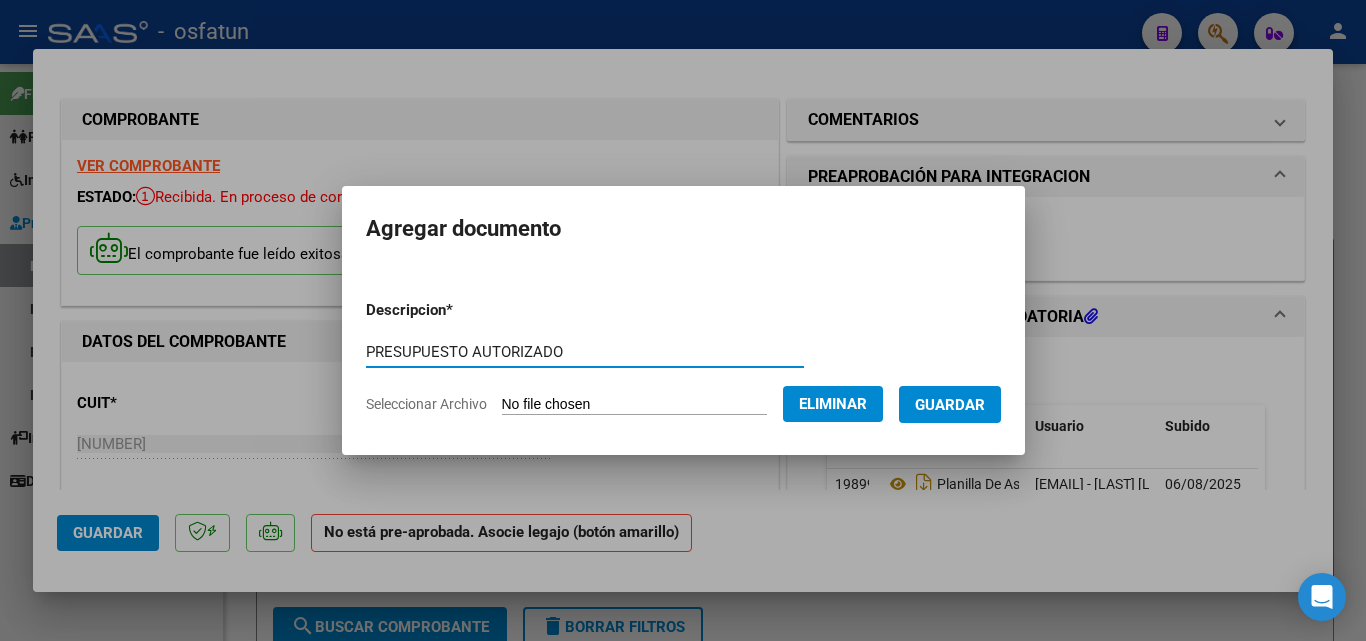 type on "PRESUPUESTO AUTORIZADO" 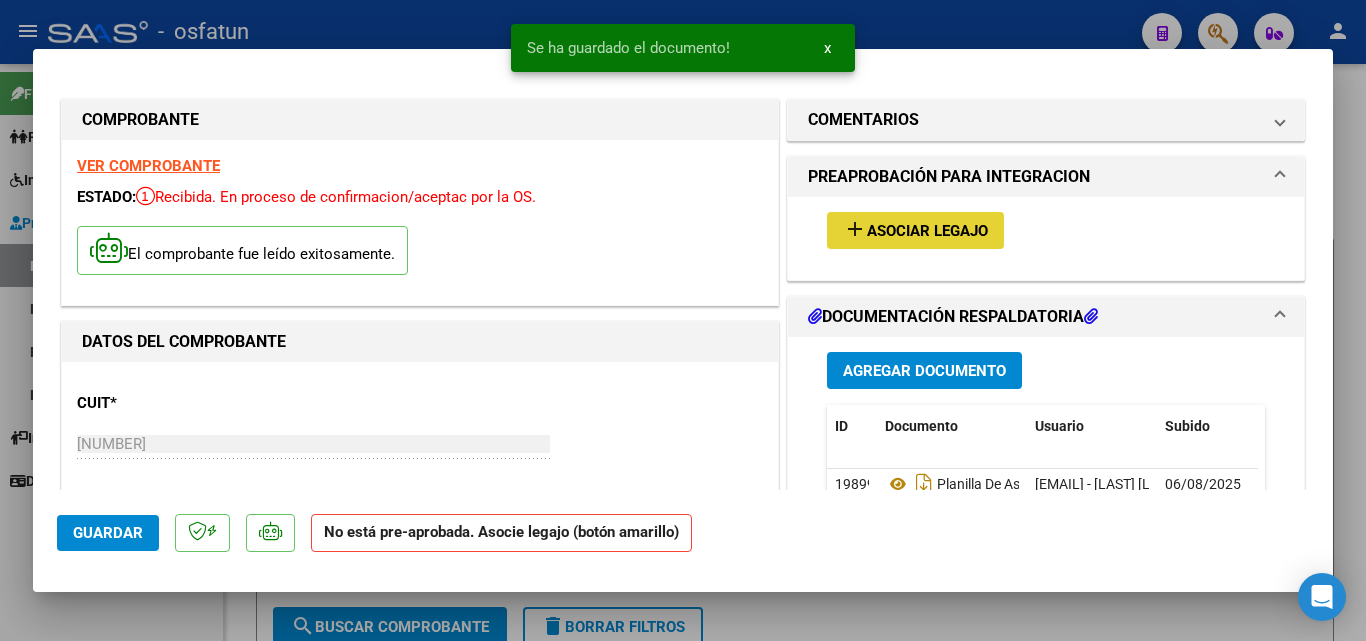 click on "Asociar Legajo" at bounding box center (927, 231) 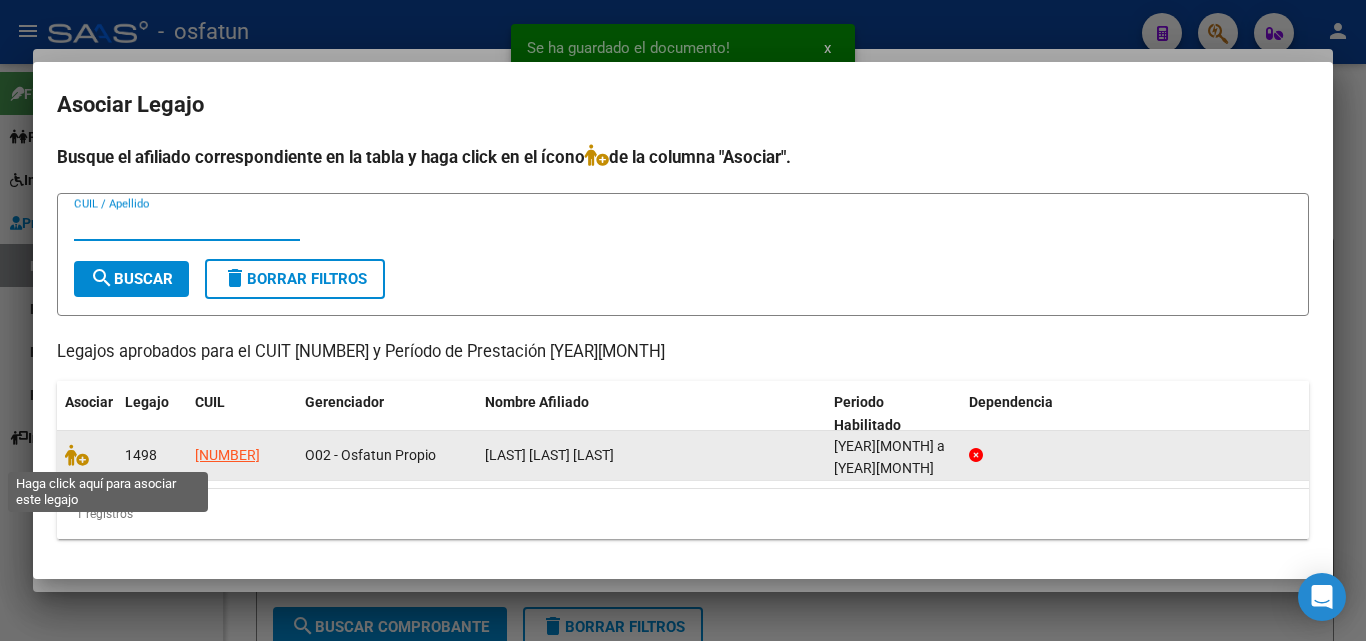 click 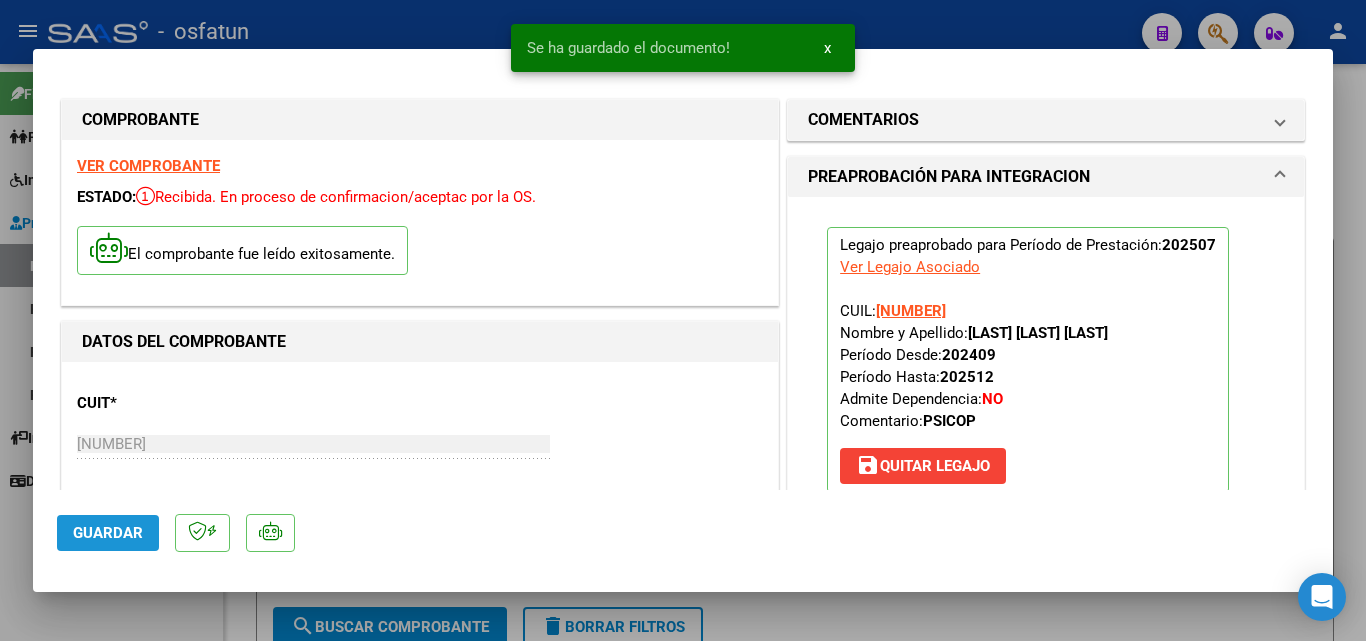 click on "Guardar" 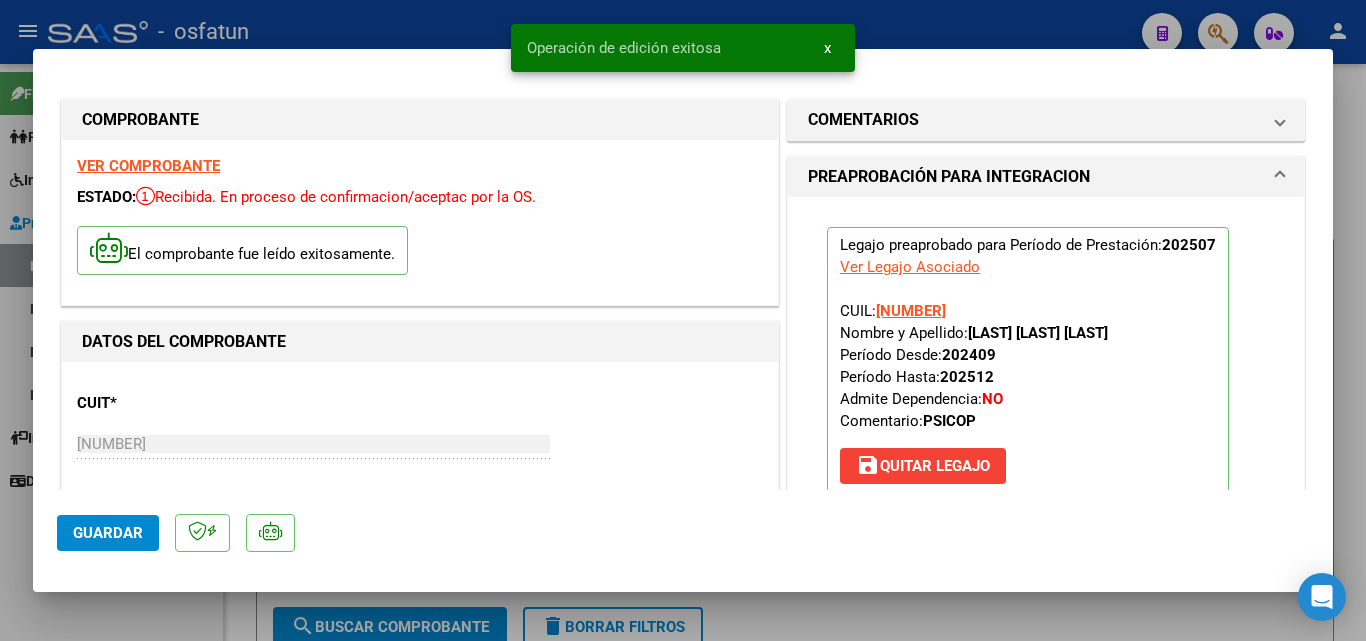 click on "Guardar" 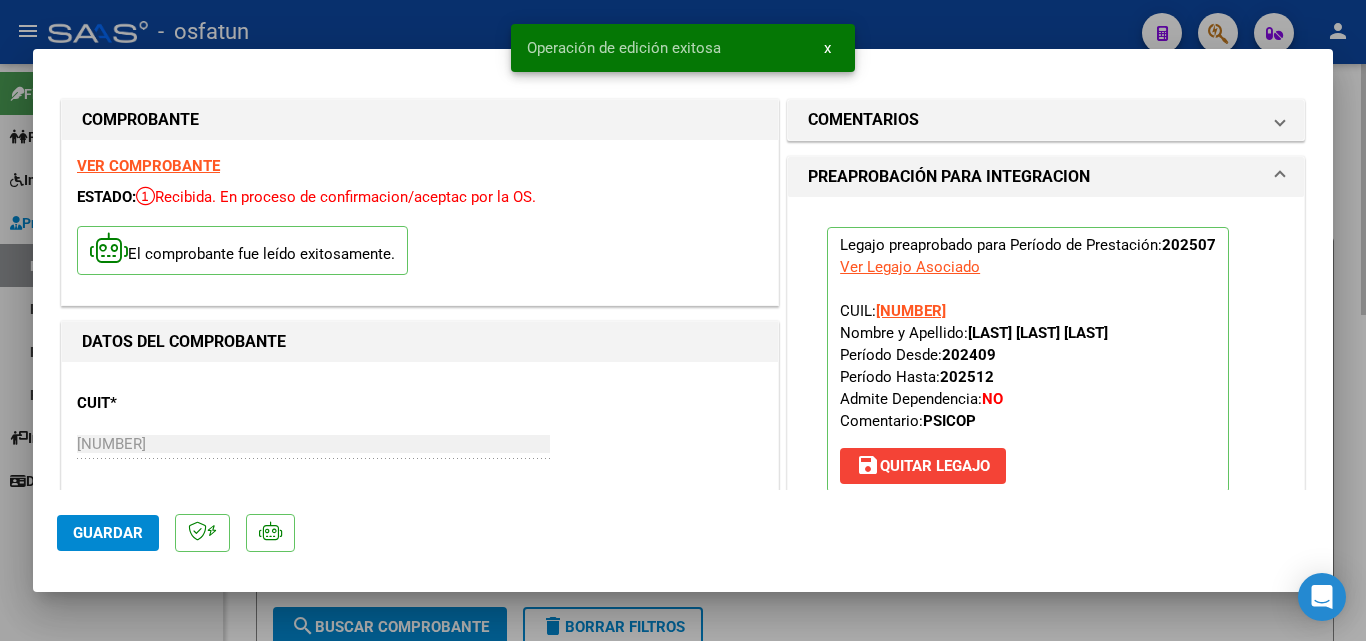 drag, startPoint x: 1362, startPoint y: 105, endPoint x: 1352, endPoint y: 106, distance: 10.049875 